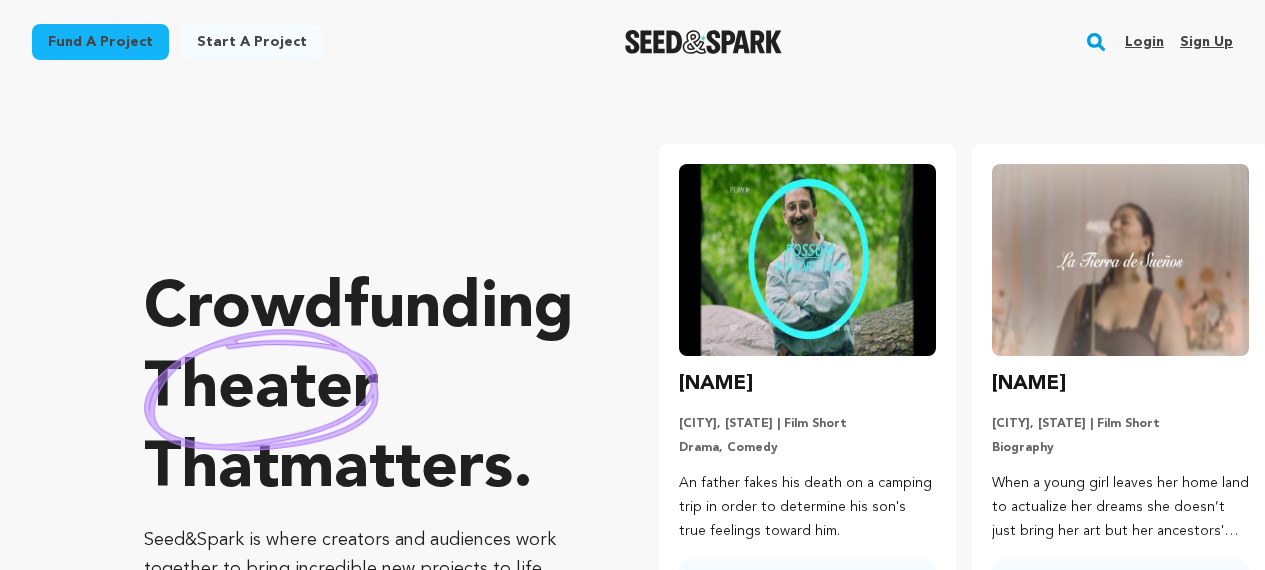 scroll, scrollTop: 0, scrollLeft: 0, axis: both 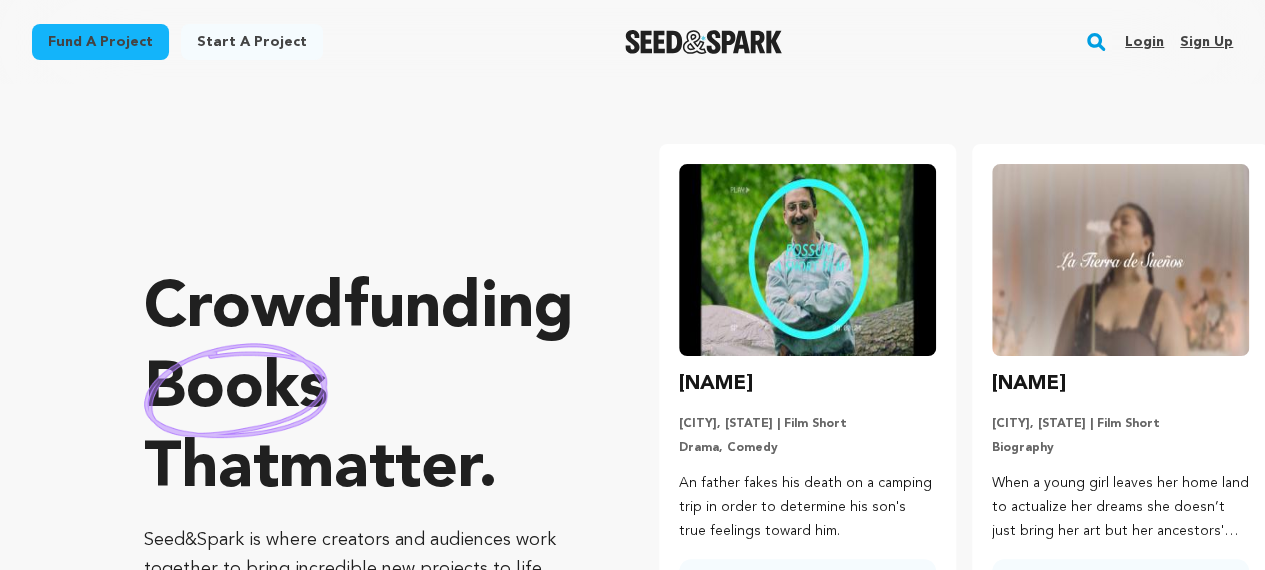 click on "Start a project" at bounding box center [252, 42] 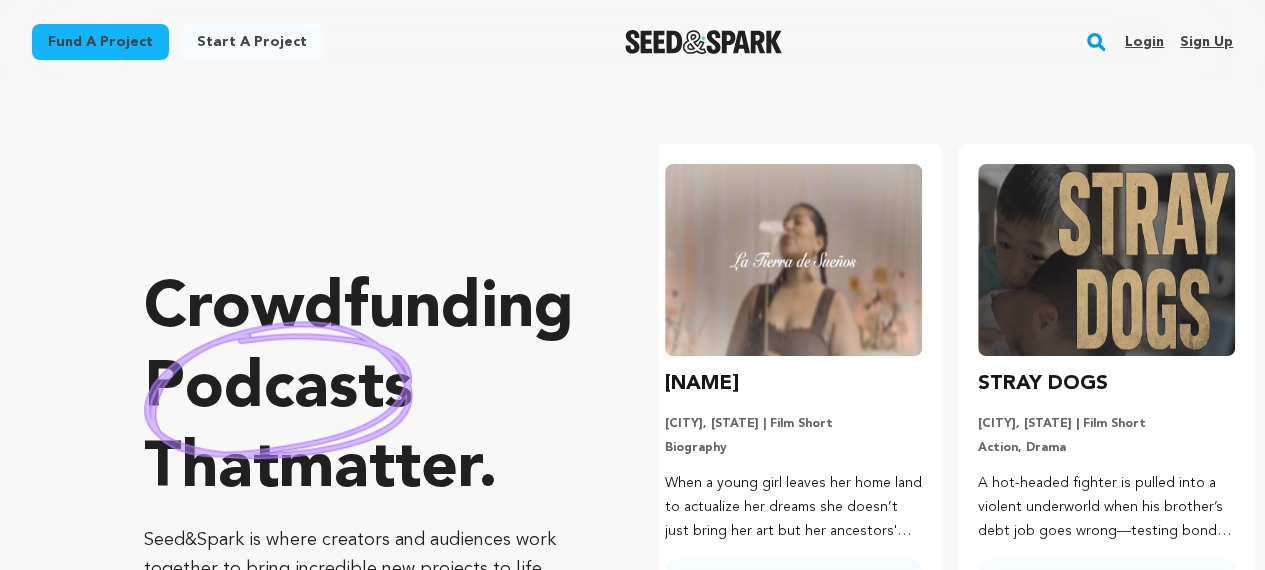 scroll, scrollTop: 0, scrollLeft: 329, axis: horizontal 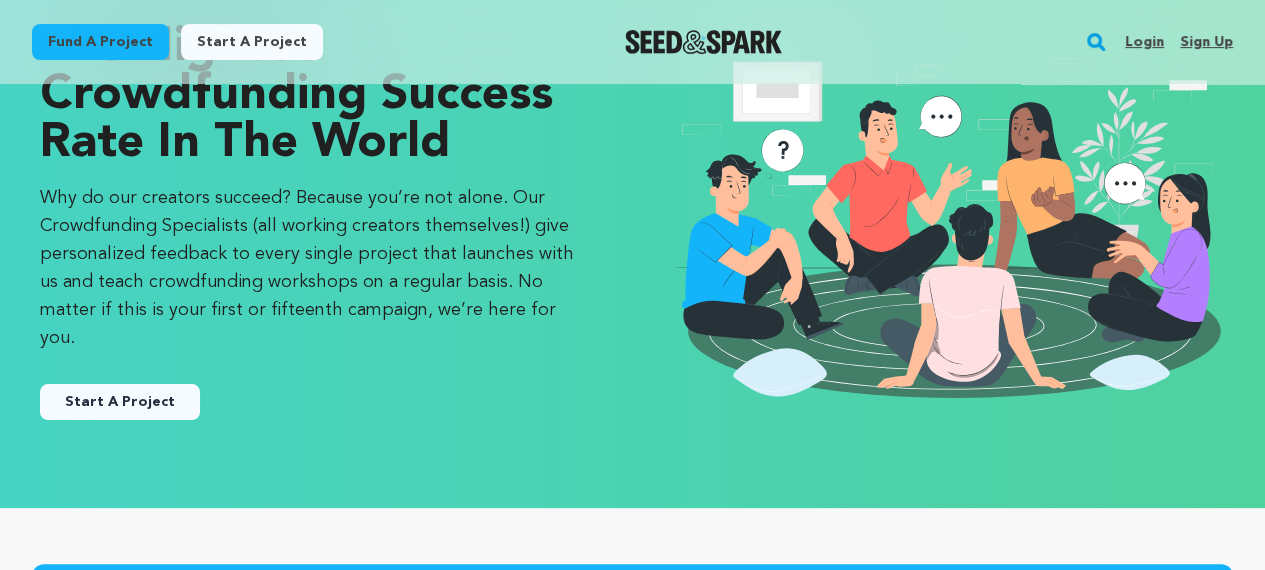 click on "Start A Project" at bounding box center [120, 402] 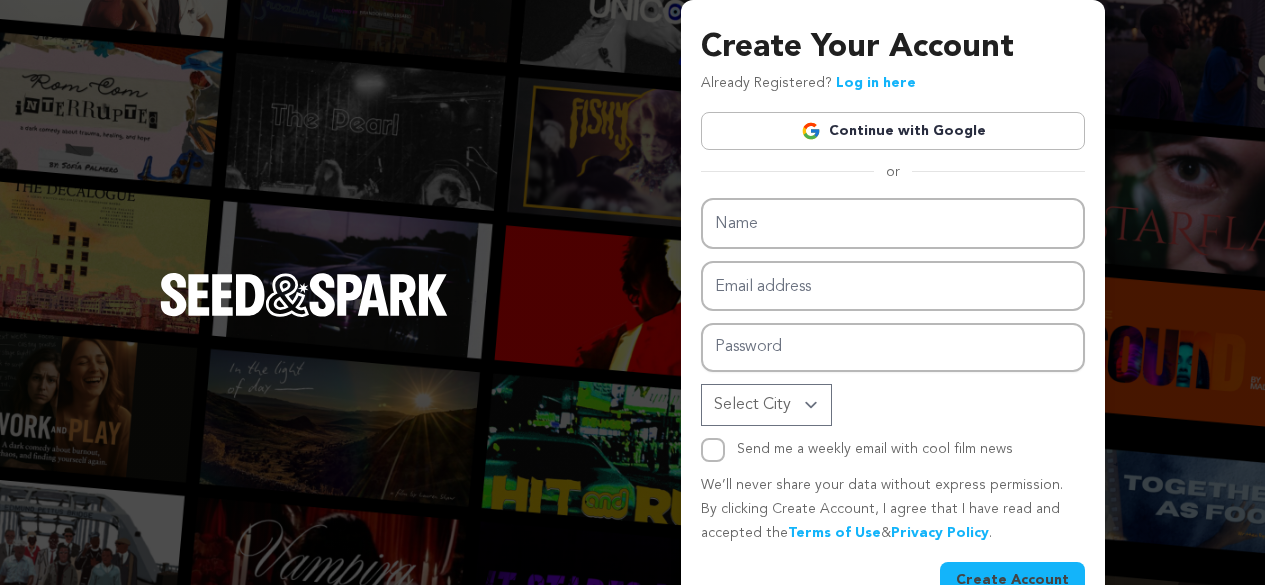 scroll, scrollTop: 0, scrollLeft: 0, axis: both 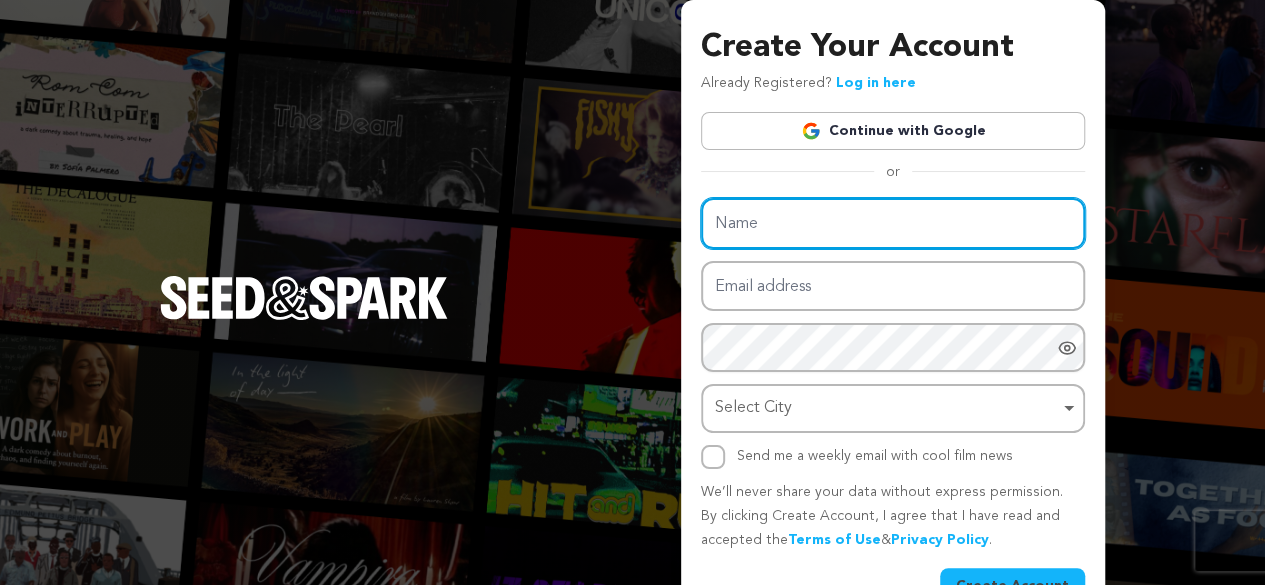click on "Name" at bounding box center (893, 223) 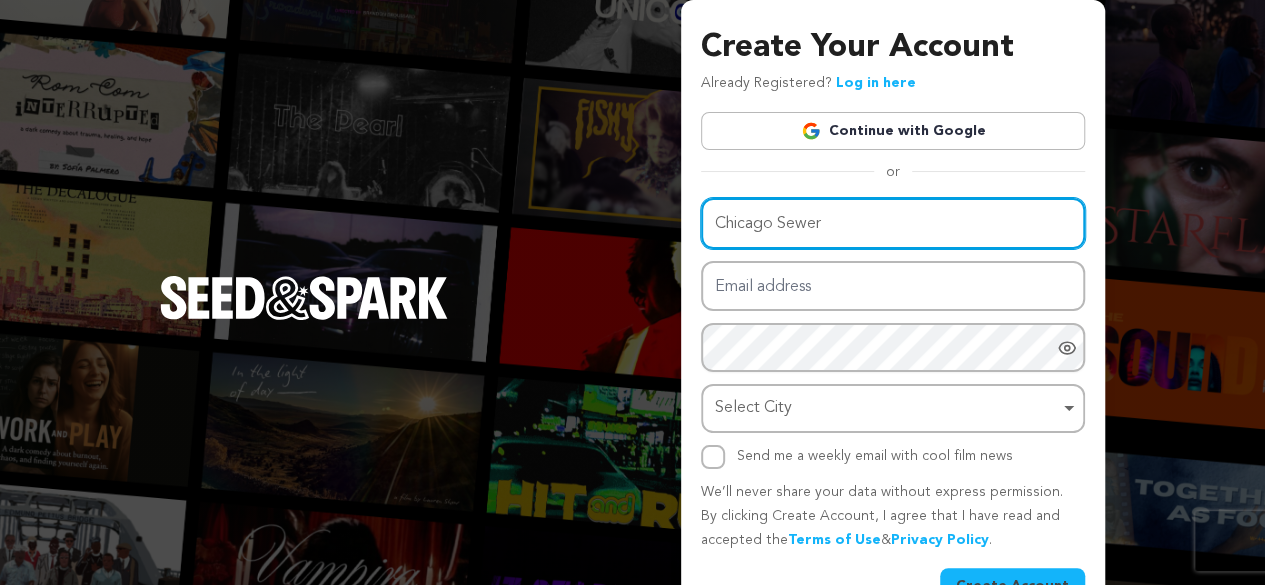 type on "Chicago Sewer" 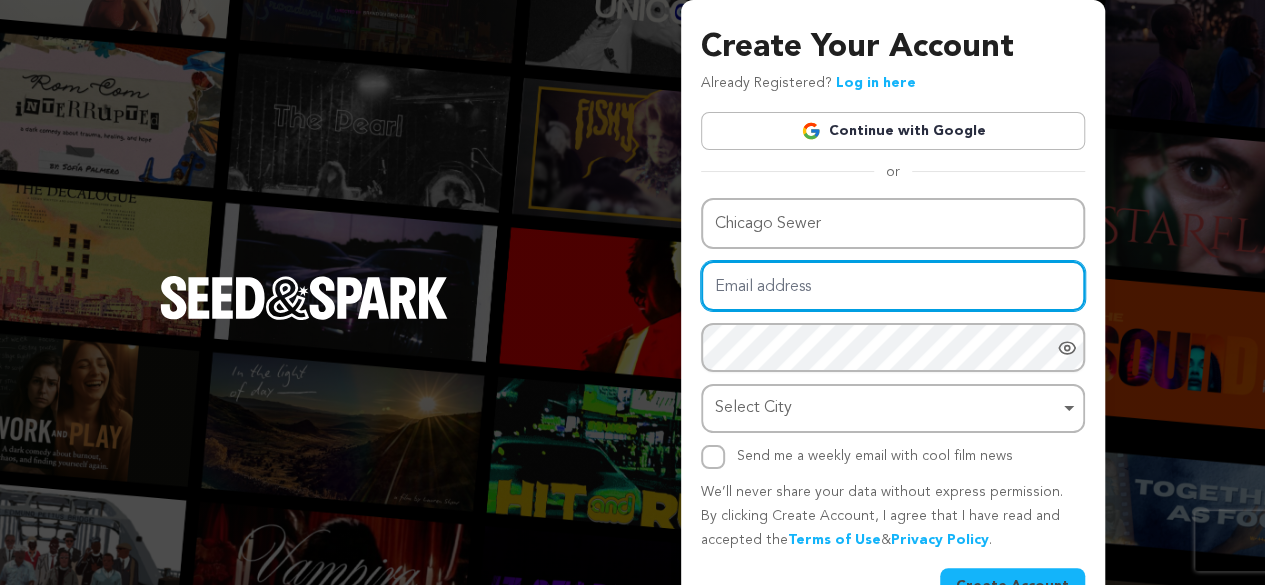 click on "Email address" at bounding box center [893, 286] 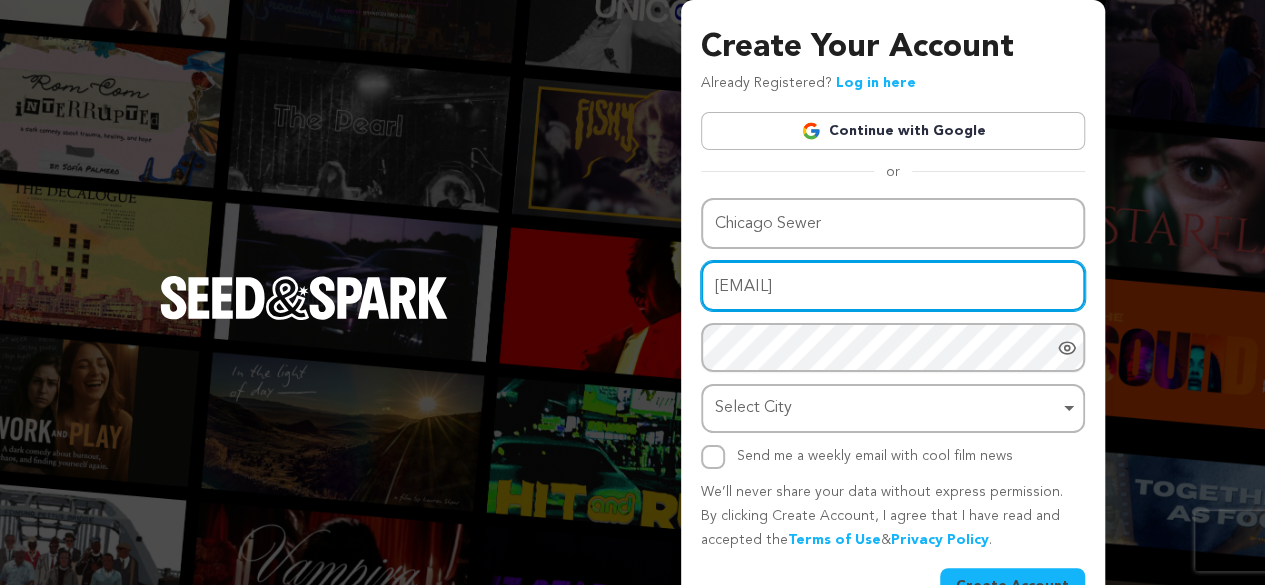 scroll, scrollTop: 0, scrollLeft: 30, axis: horizontal 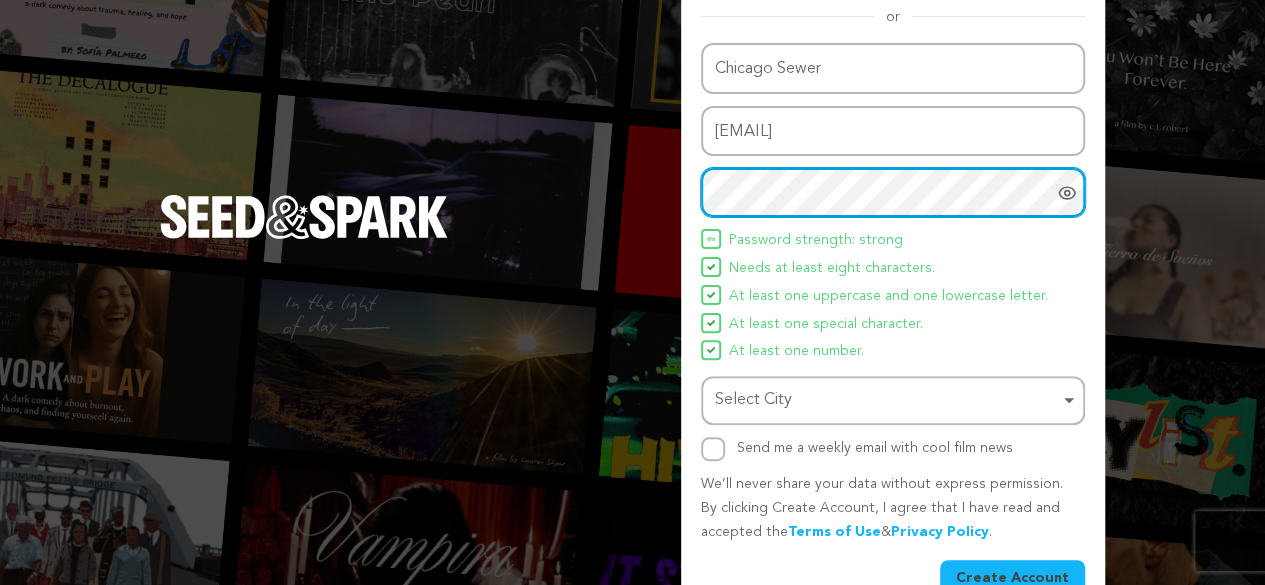 click on "Select City Remove item" at bounding box center [893, 400] 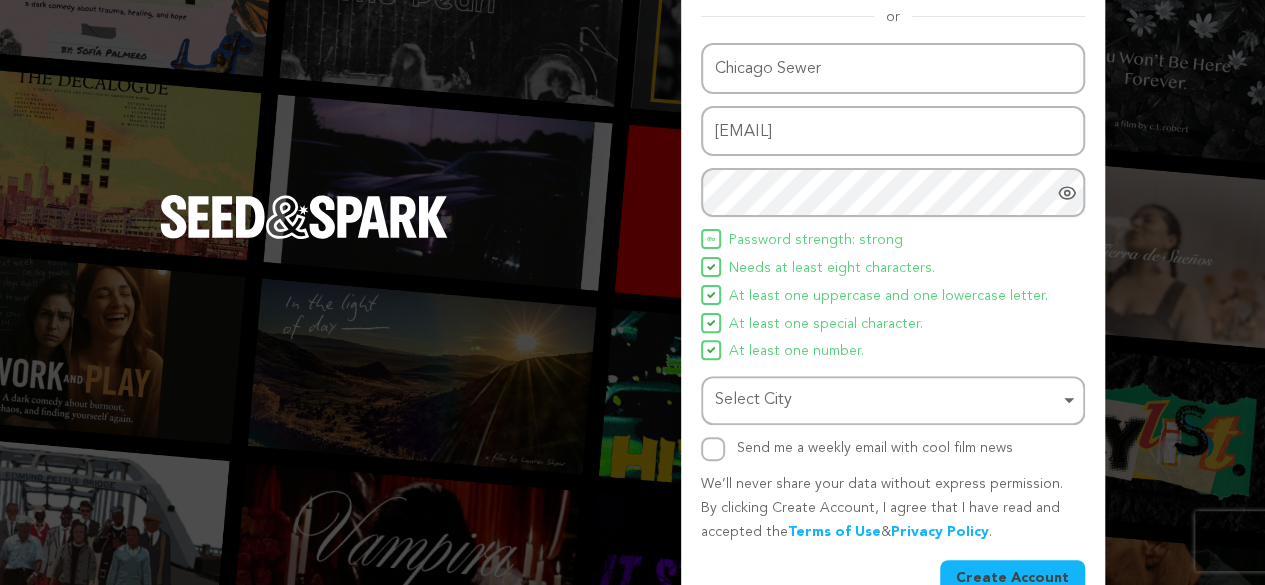 click on "Select City Remove item" at bounding box center (887, 400) 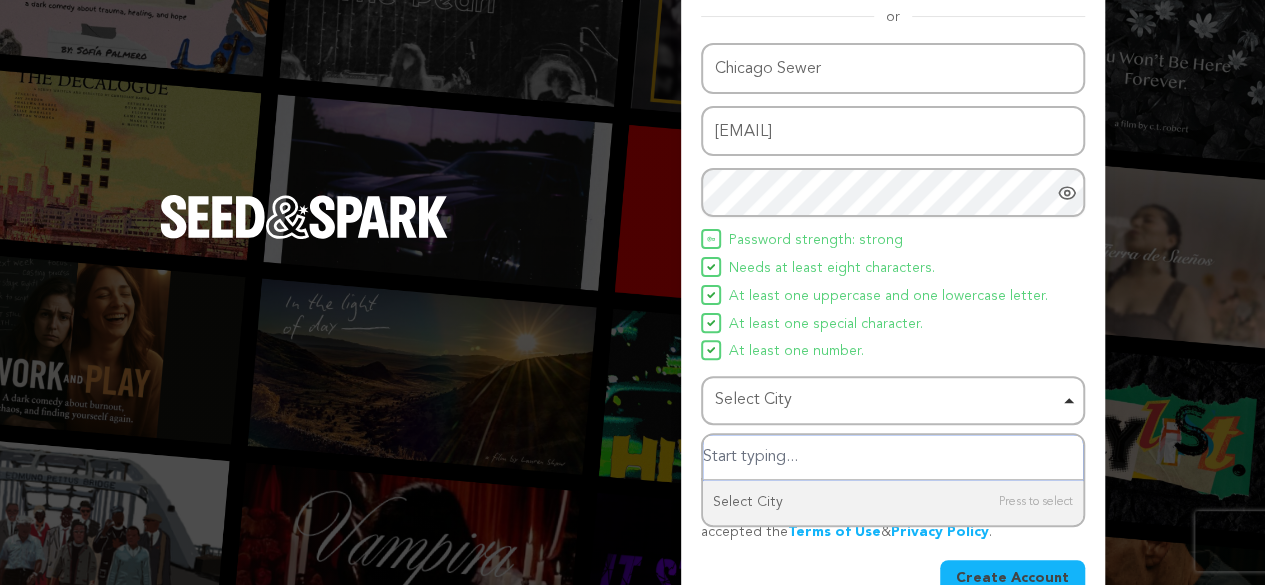 paste on "North Riverside" 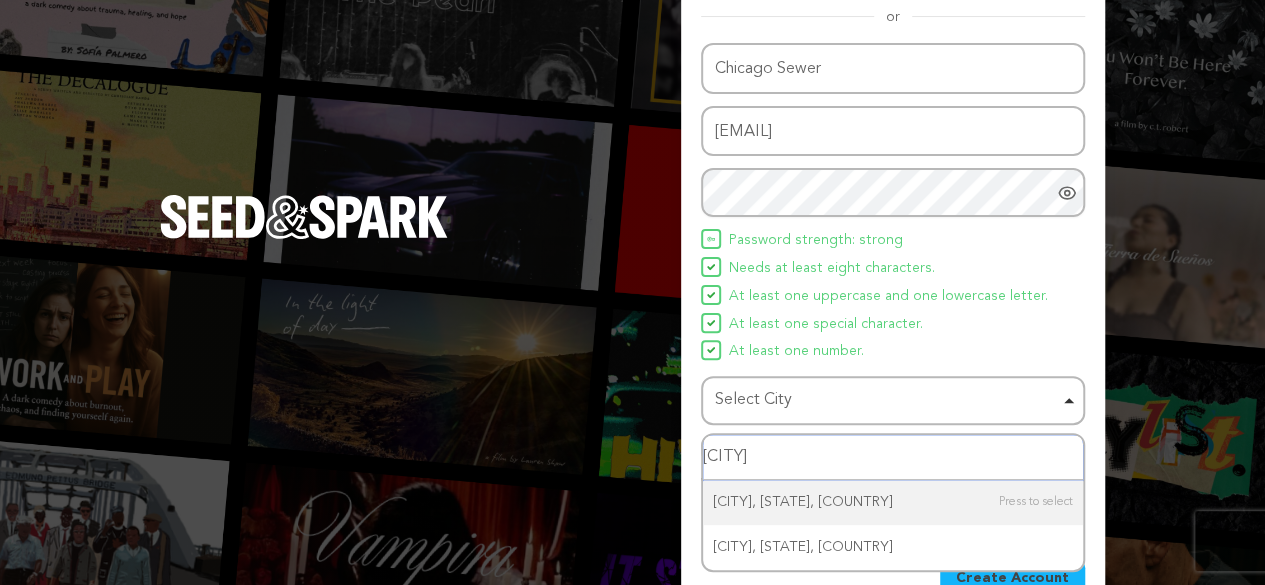 type on "North Riversid" 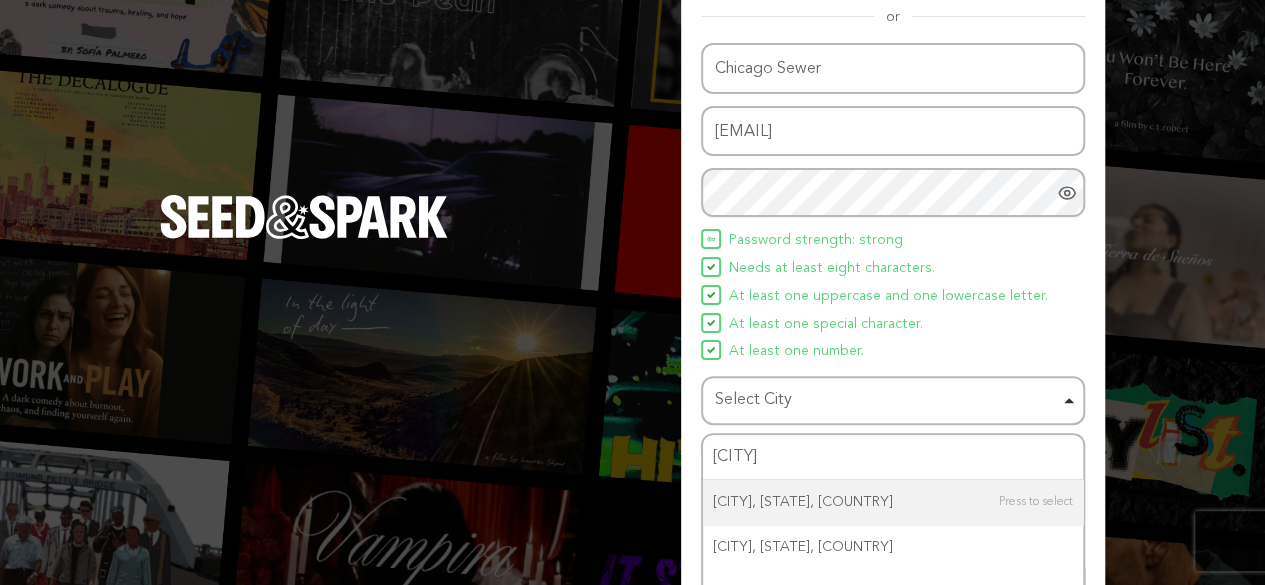 type 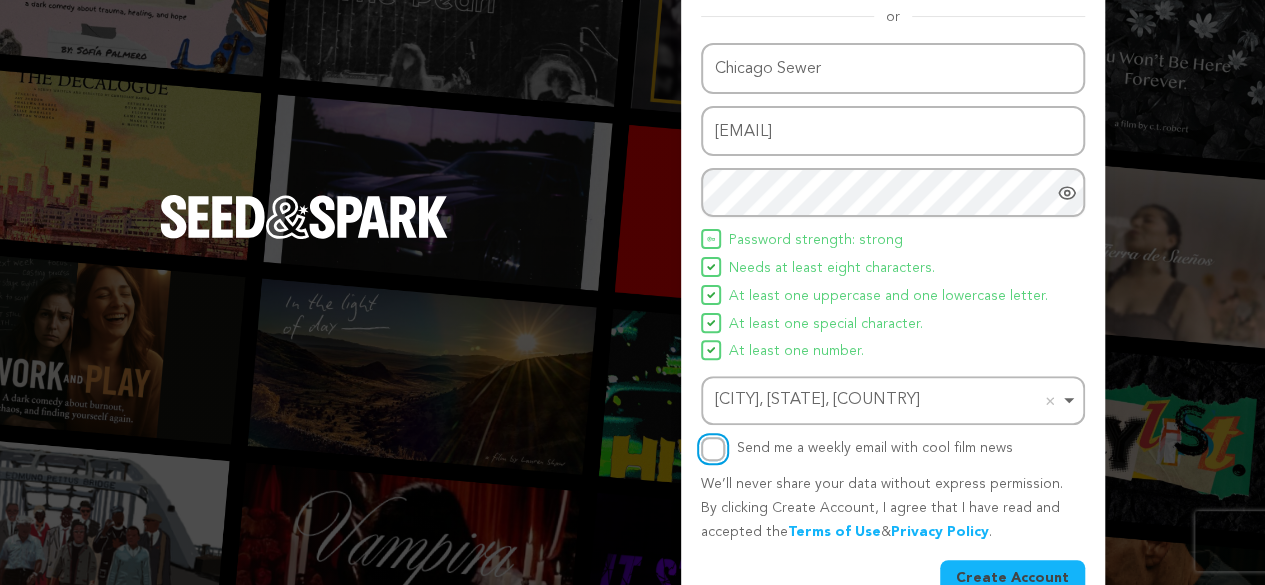 click on "Send me a weekly email with cool film news" at bounding box center (713, 449) 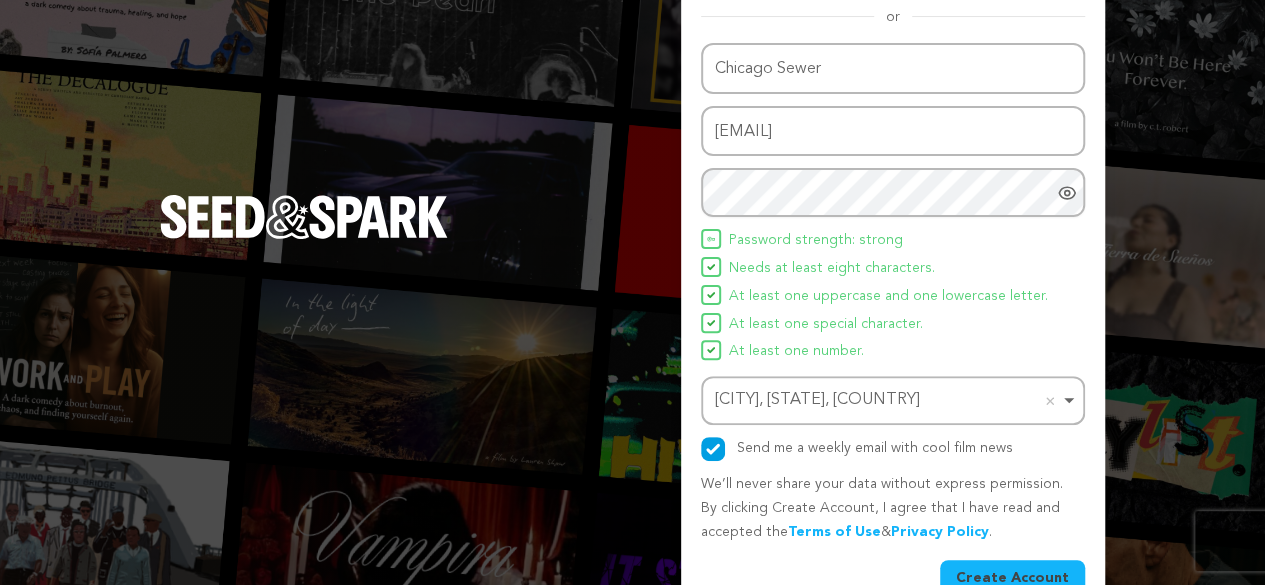 click on "Create Account" at bounding box center (1012, 578) 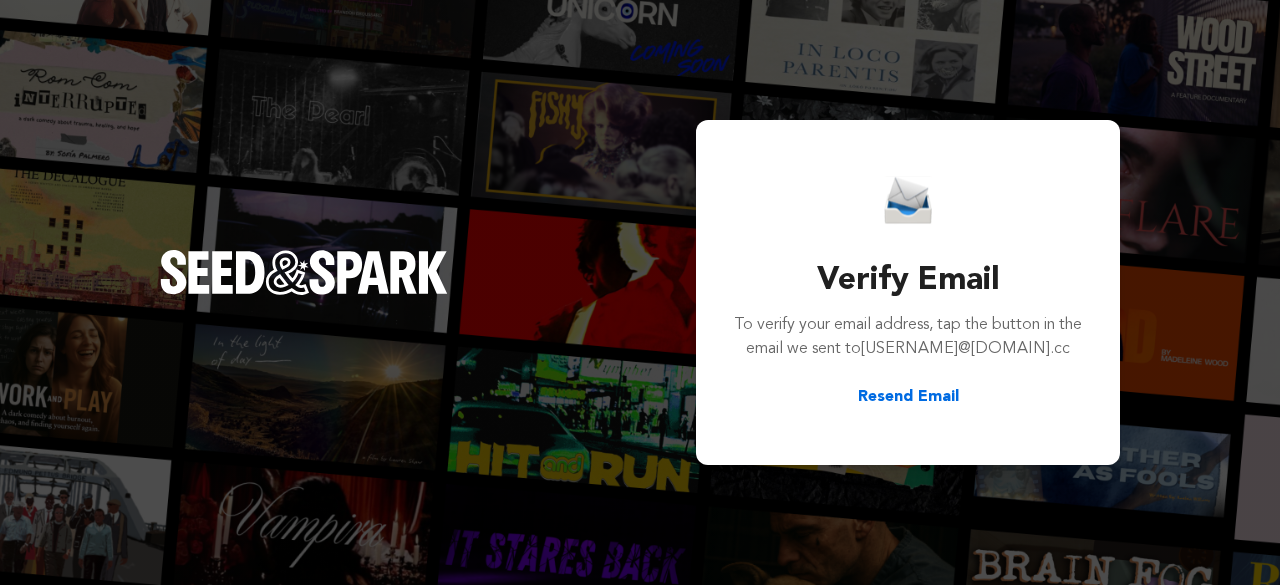 scroll, scrollTop: 0, scrollLeft: 0, axis: both 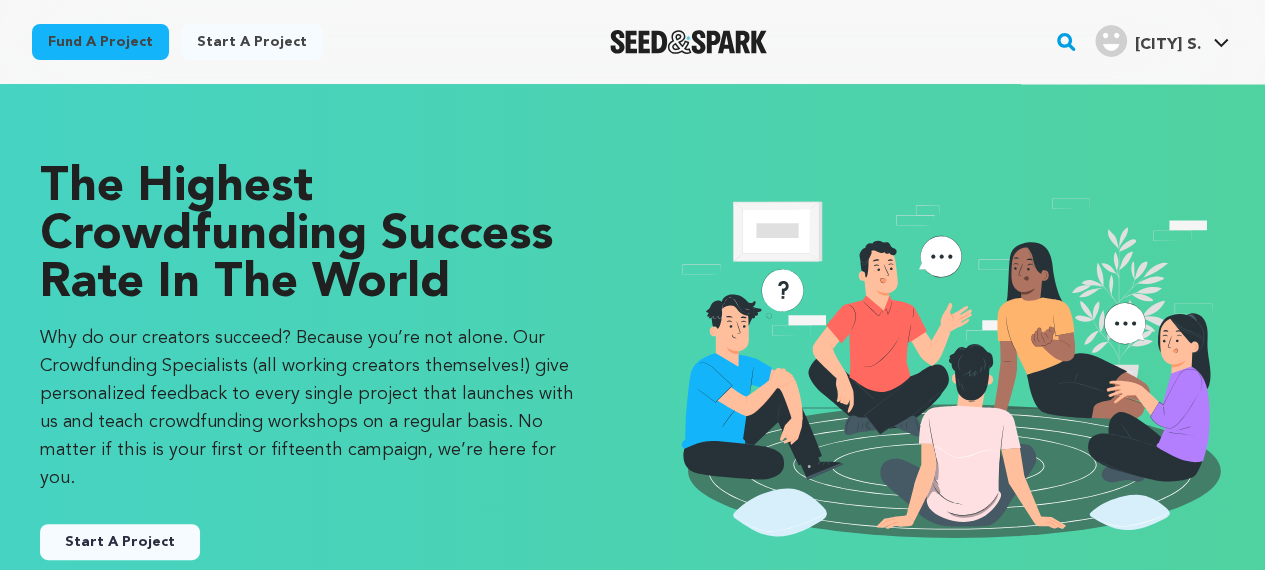 click on "Start A Project" at bounding box center [120, 542] 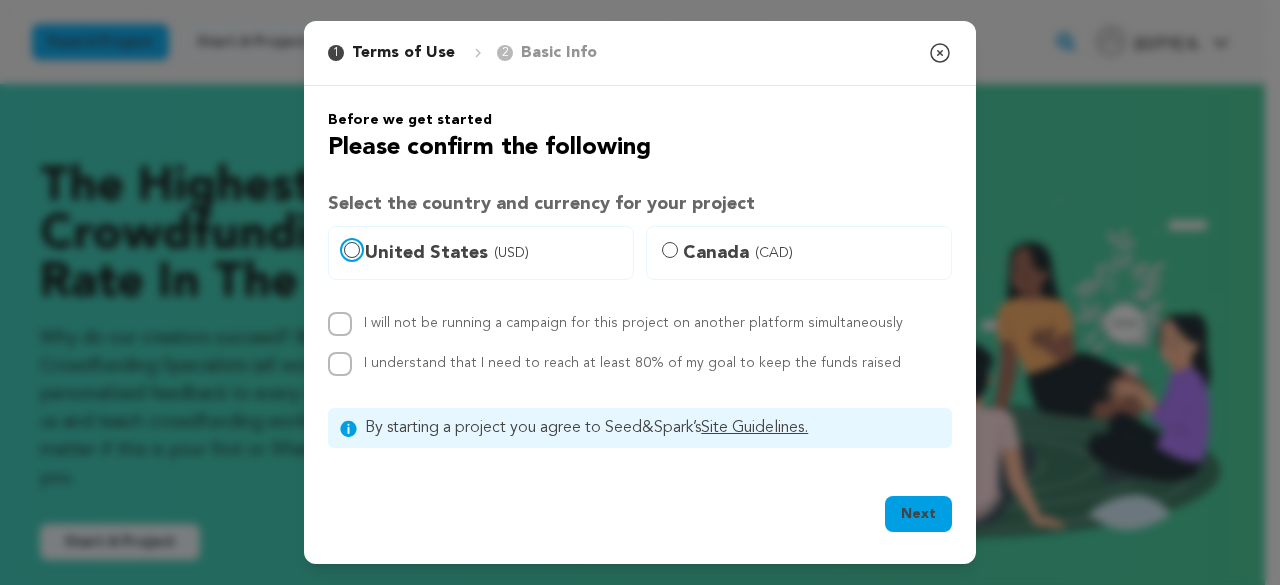 click on "United States
(USD)" at bounding box center (352, 250) 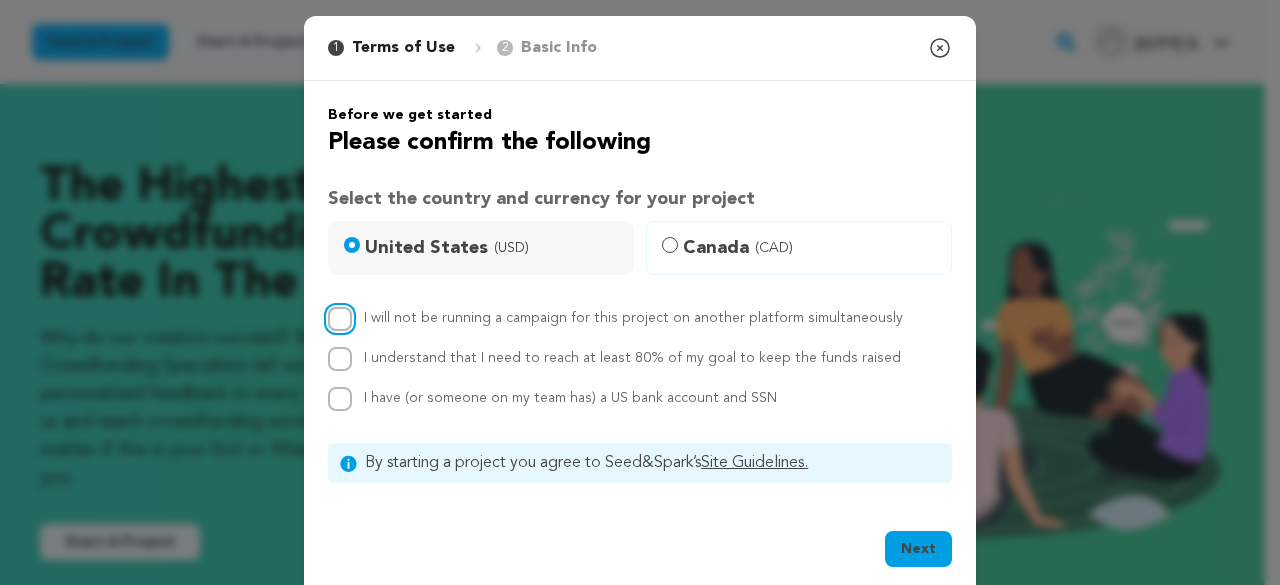 click on "I will not be running a campaign for this project on another platform
simultaneously" at bounding box center (340, 319) 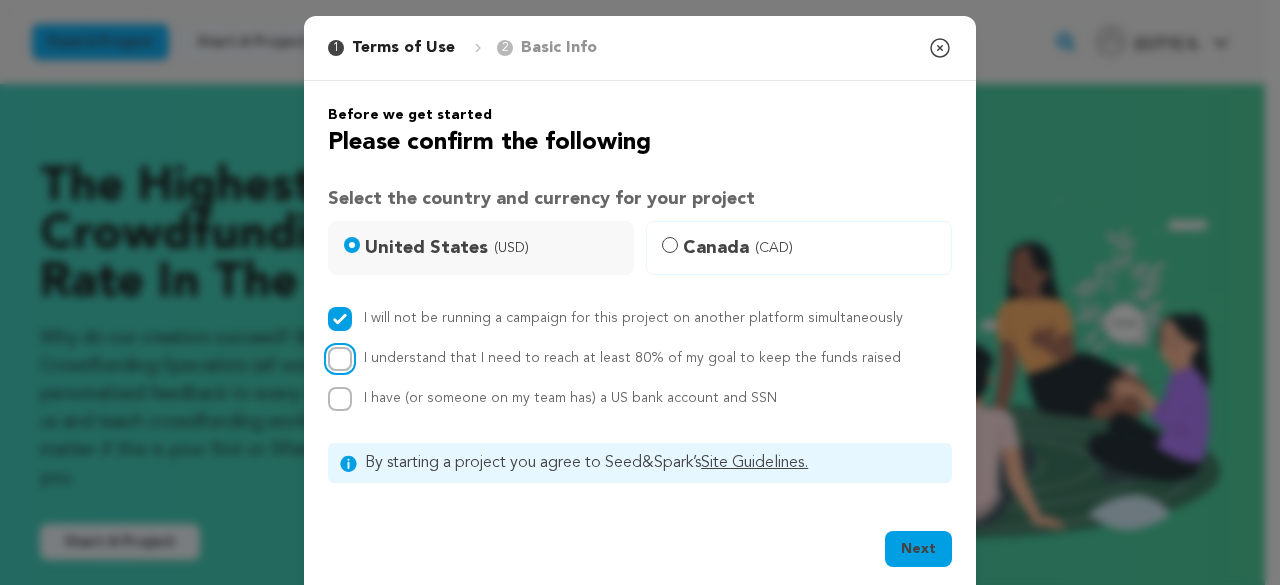 click on "I understand that I need to reach at least 80% of my goal to keep the
funds raised" at bounding box center [340, 359] 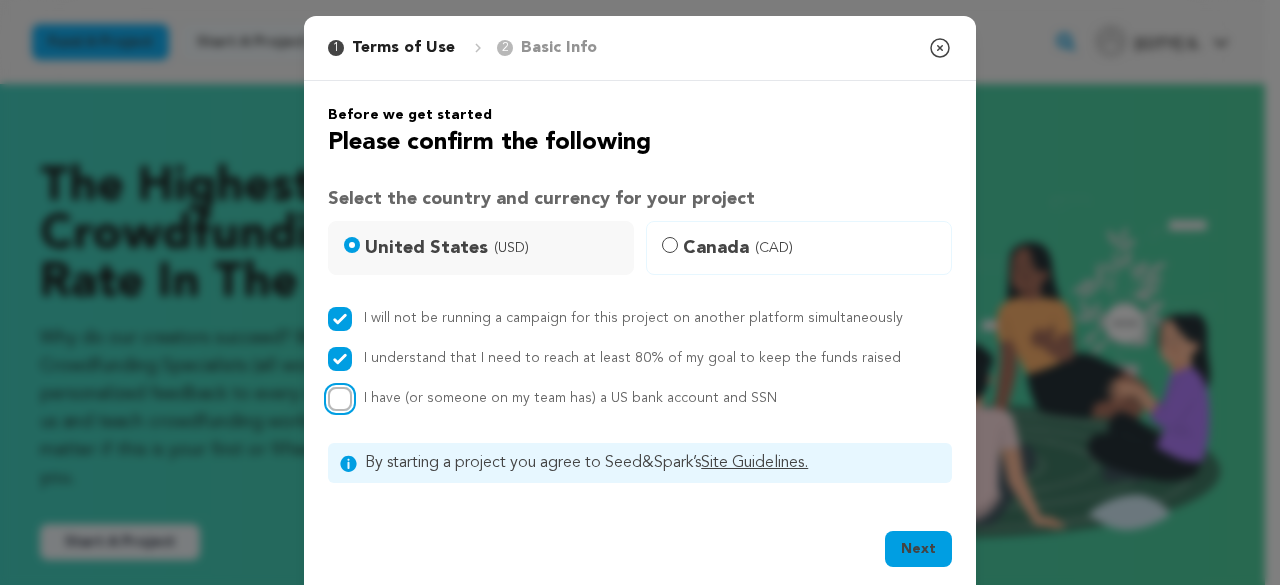 click on "Before we get started
Please confirm the following
Select the country and currency for your project
United States
(USD)
Canada
(CAD)
I will not be running a campaign for this project on another platform
simultaneously
I understand that I need to reach at least 80% of my goal to keep the
funds raised
I have (or someone on my team has) a US bank account and SSN" at bounding box center (640, 294) 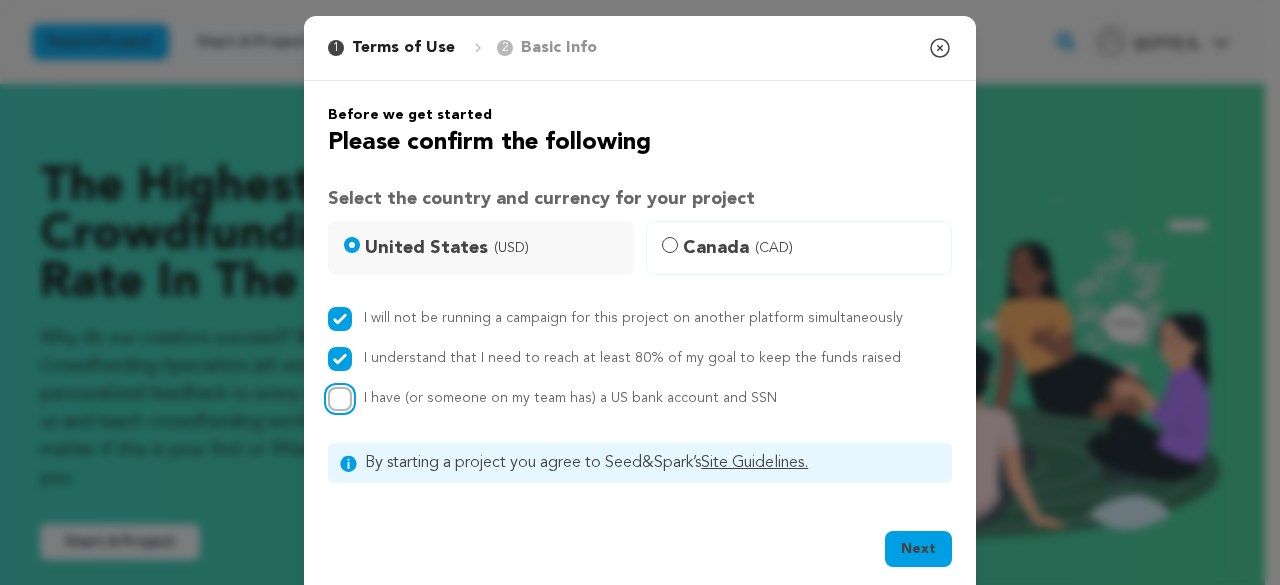 click on "I have (or someone on my team has) a US bank account and SSN" at bounding box center [340, 399] 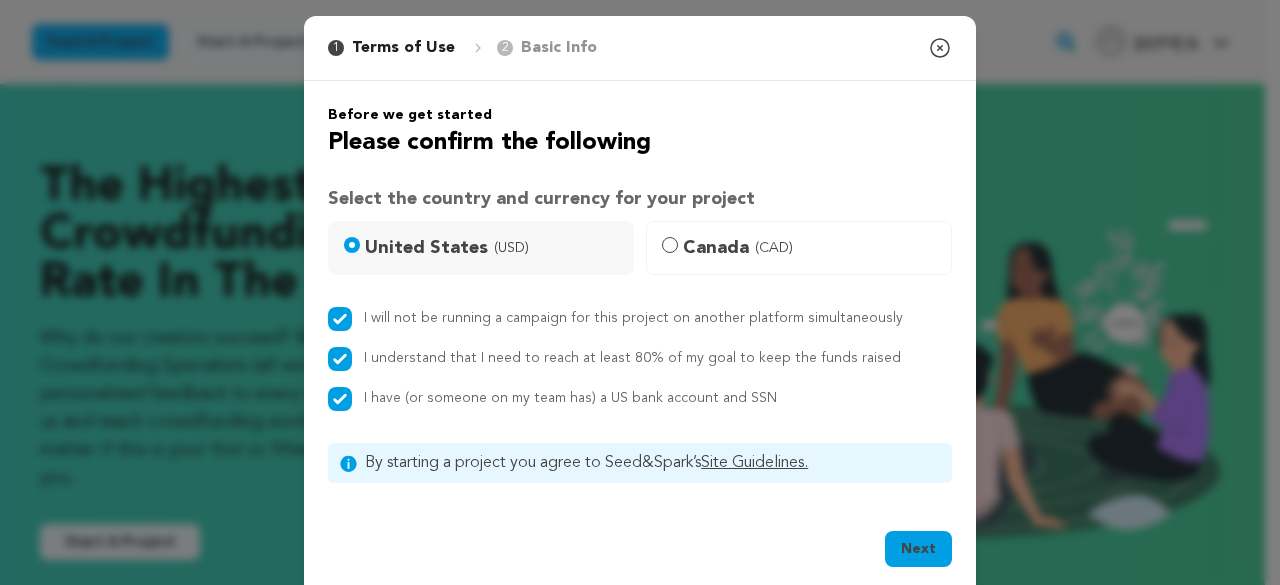 click on "Next" at bounding box center [918, 549] 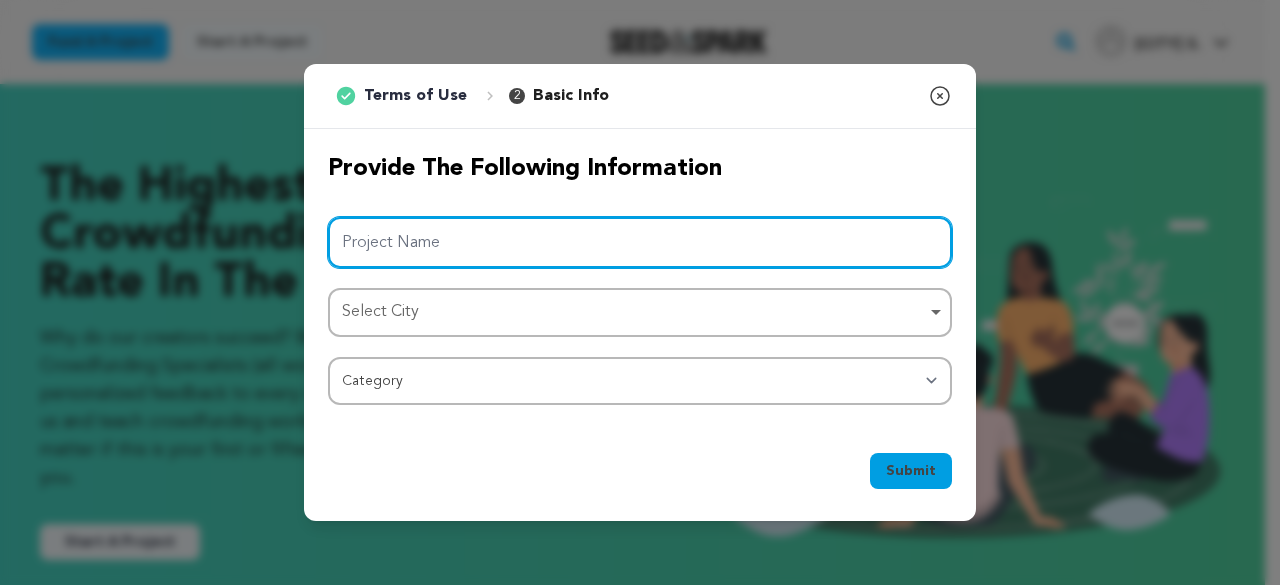 click on "Project Name" at bounding box center [640, 242] 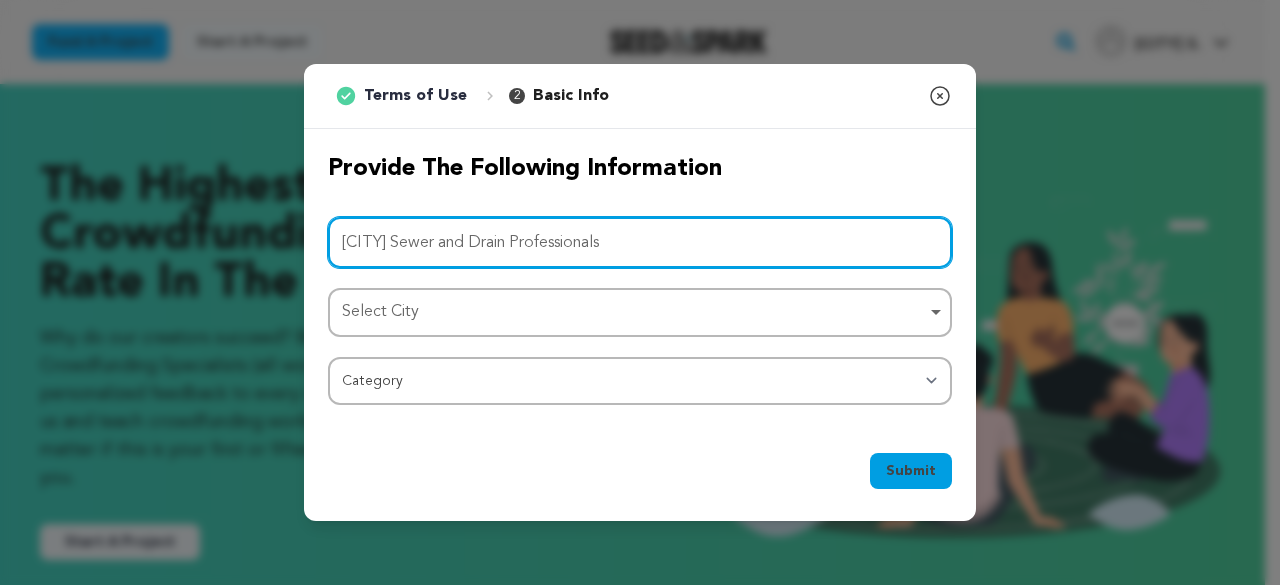 type on "[CITY] Sewer and Drain Professionals" 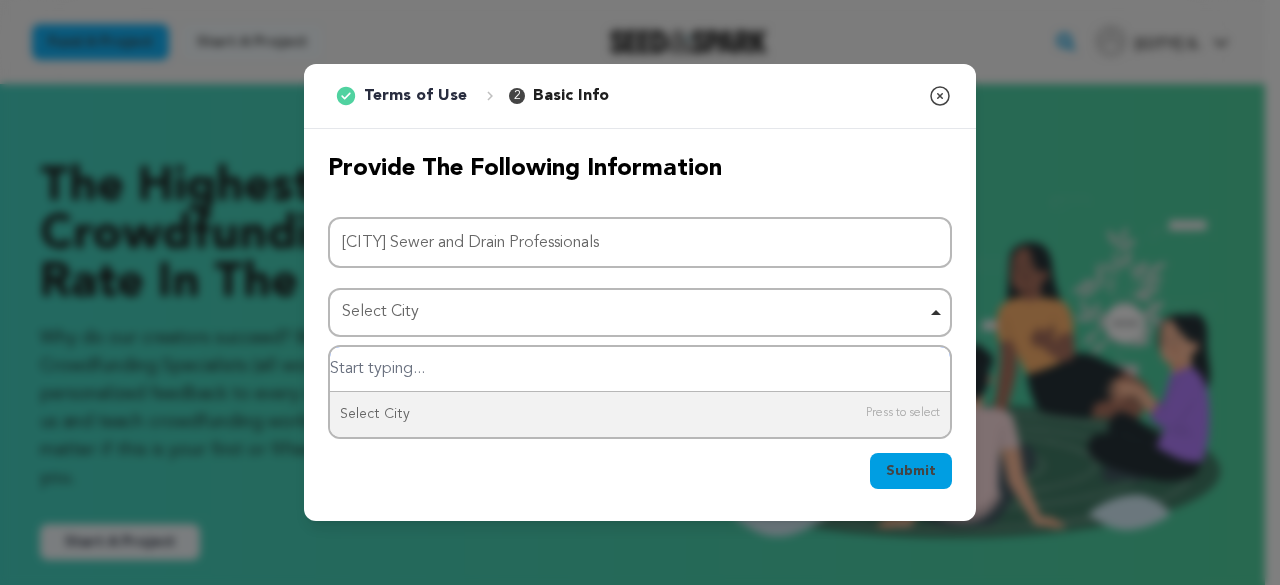 paste on "North Riverside" 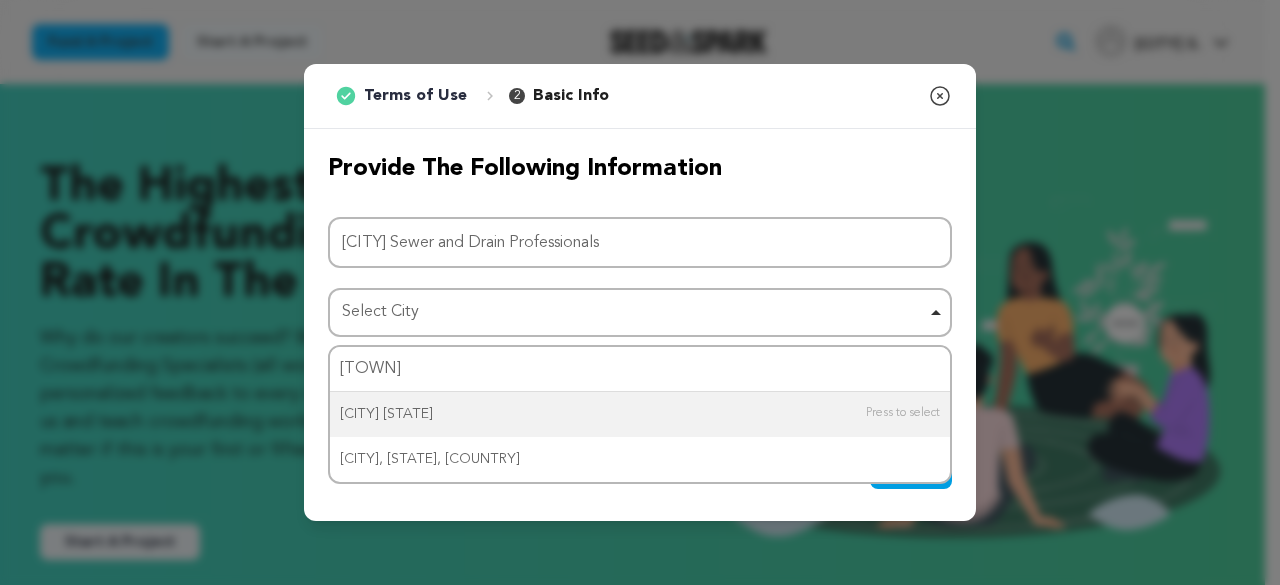 type 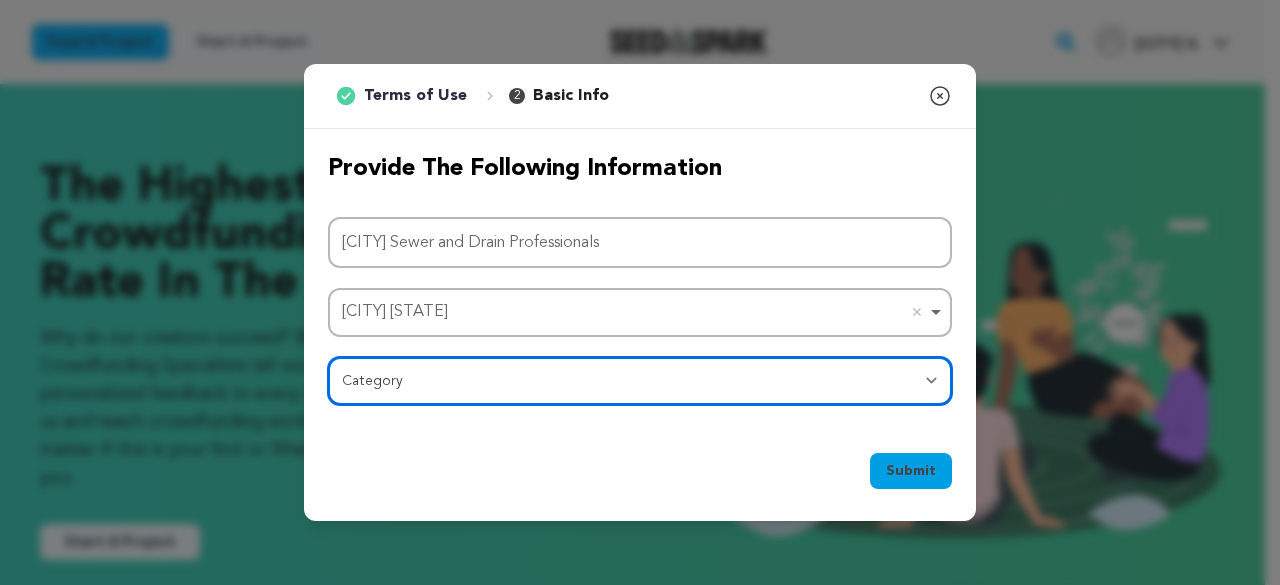 click on "Category
Film Feature
Film Short
Series
Film Festival
Company
Music Video
VR Experience
Comics
Artist Residency
Art & Photography
Collective
Dance
Games
Music
Radio & Podcasts
Orgs & Companies
Writing & Publishing
Venue & Spaces
Theatre" at bounding box center [640, 381] 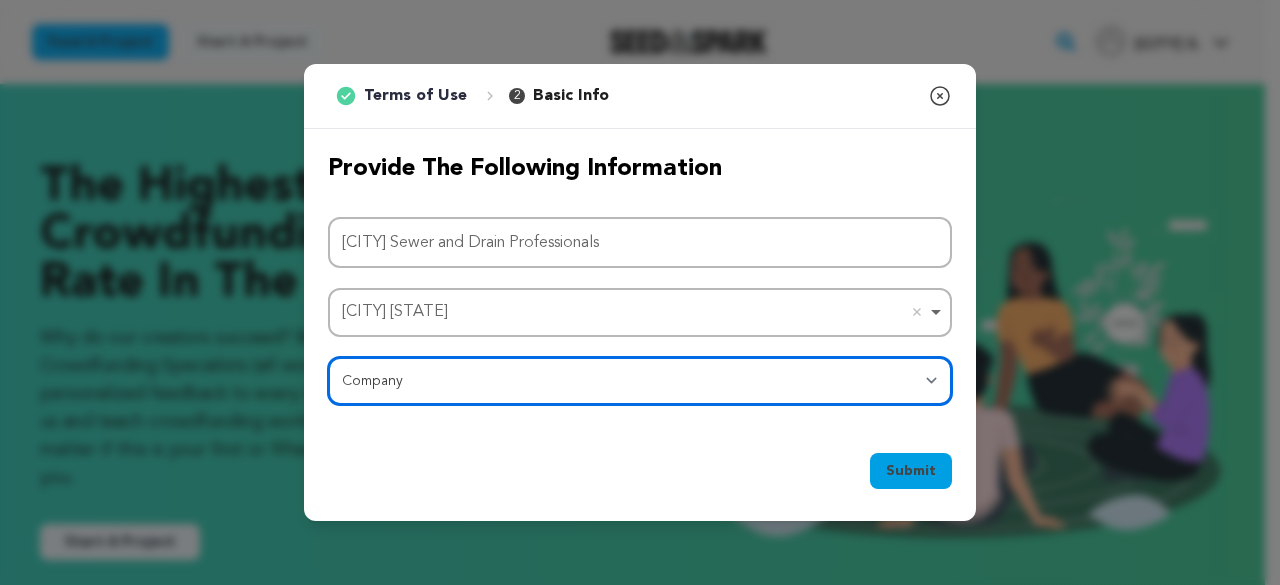 click on "Category
Film Feature
Film Short
Series
Film Festival
Company
Music Video
VR Experience
Comics
Artist Residency
Art & Photography
Collective
Dance
Games
Music
Radio & Podcasts
Orgs & Companies
Writing & Publishing
Venue & Spaces
Theatre" at bounding box center (640, 381) 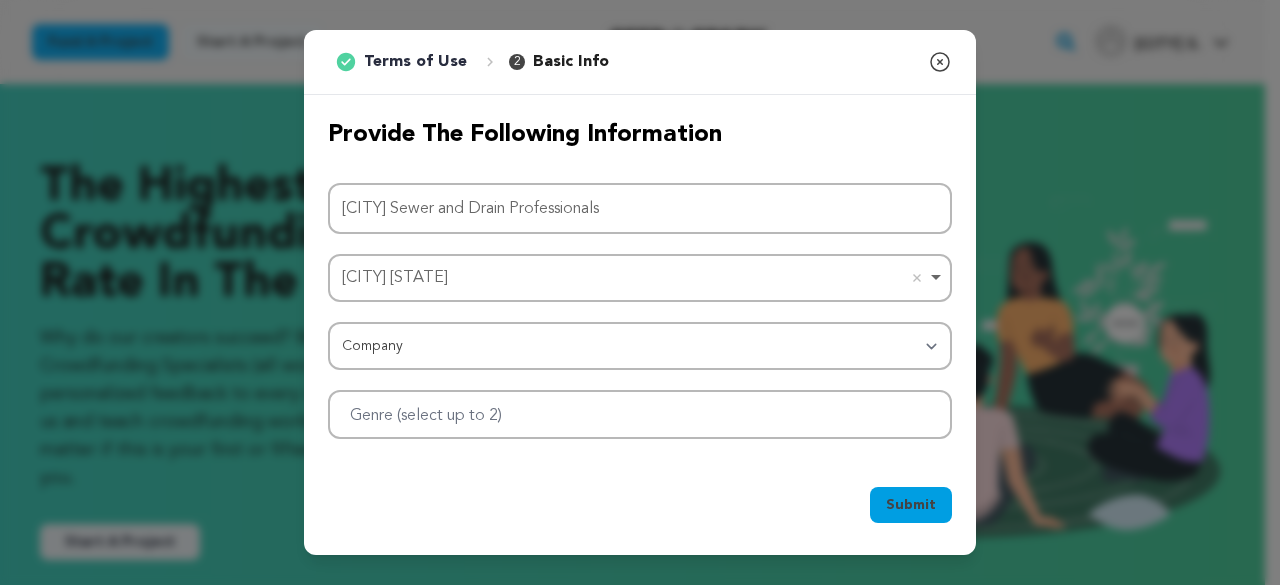 click on "Submit" at bounding box center [911, 505] 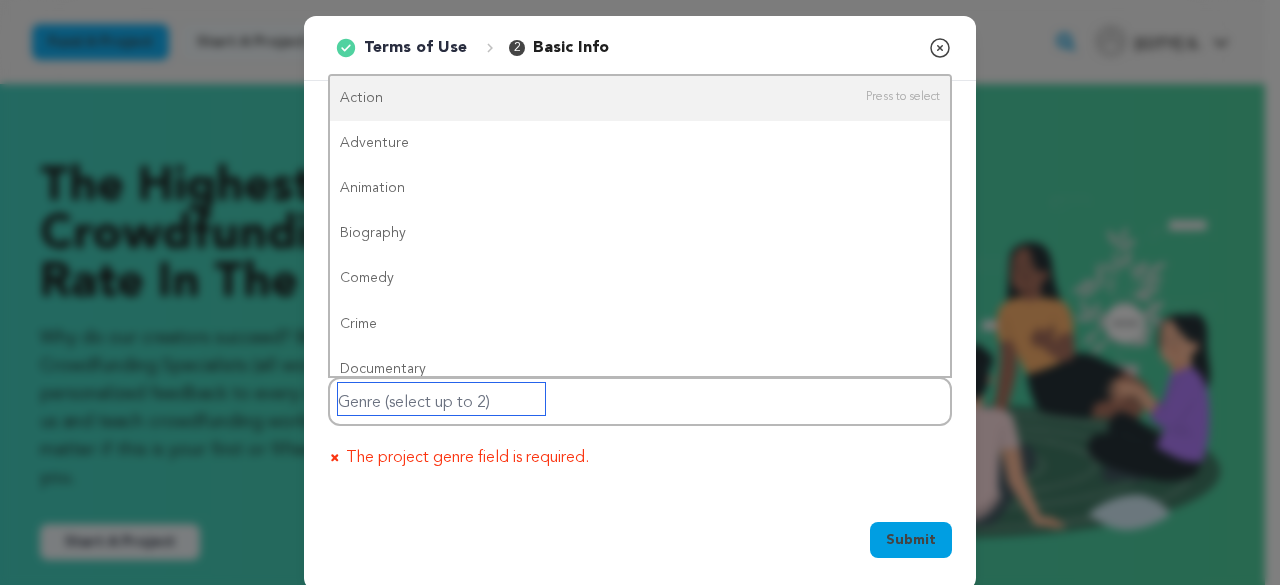 click at bounding box center (441, 399) 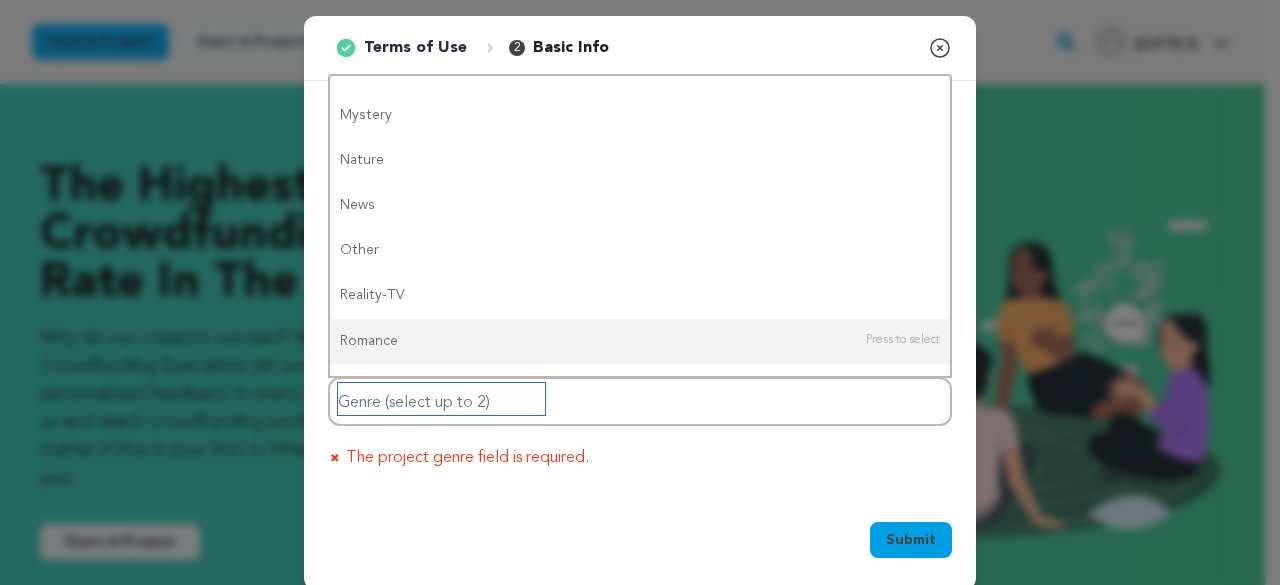 scroll, scrollTop: 978, scrollLeft: 0, axis: vertical 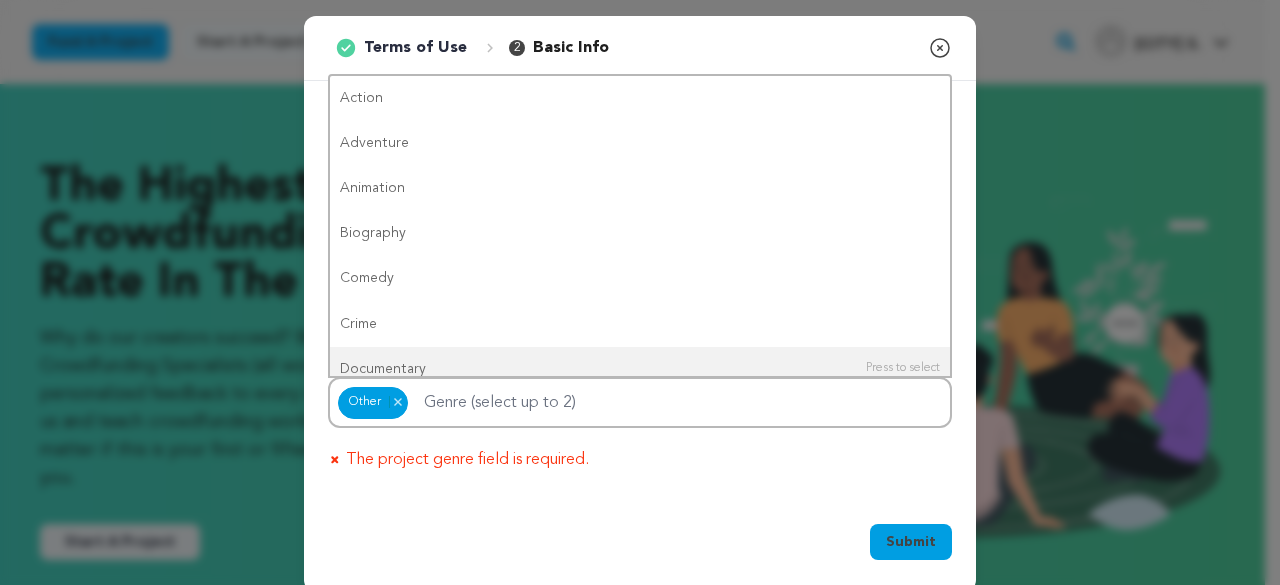 click on "Submit" at bounding box center (911, 542) 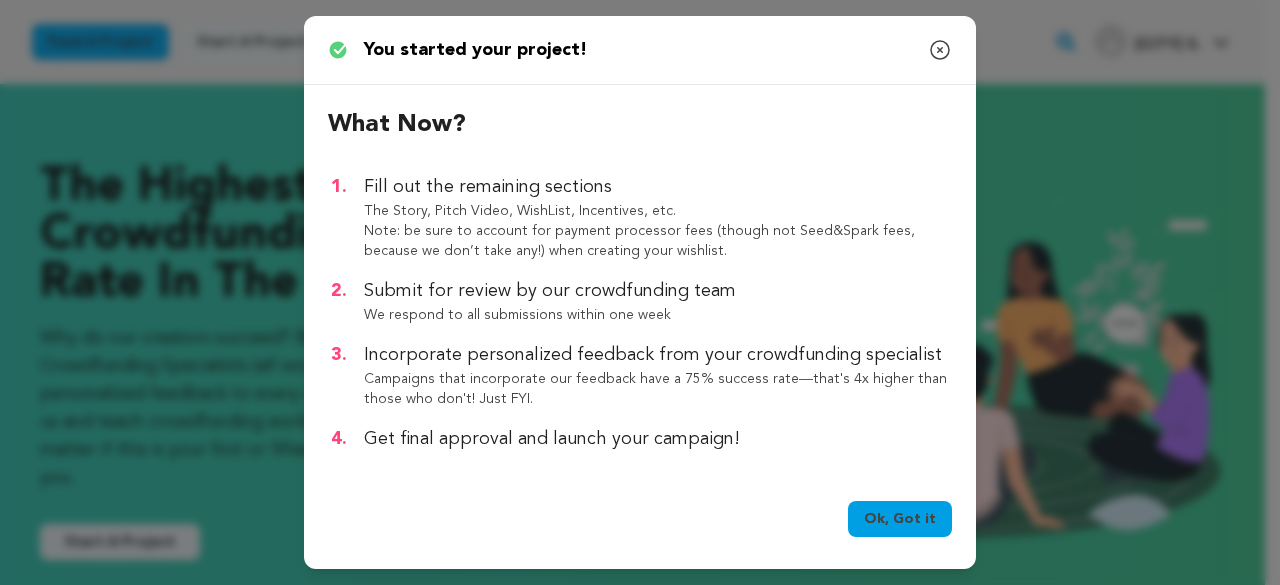 click on "Ok, Got it" at bounding box center [900, 519] 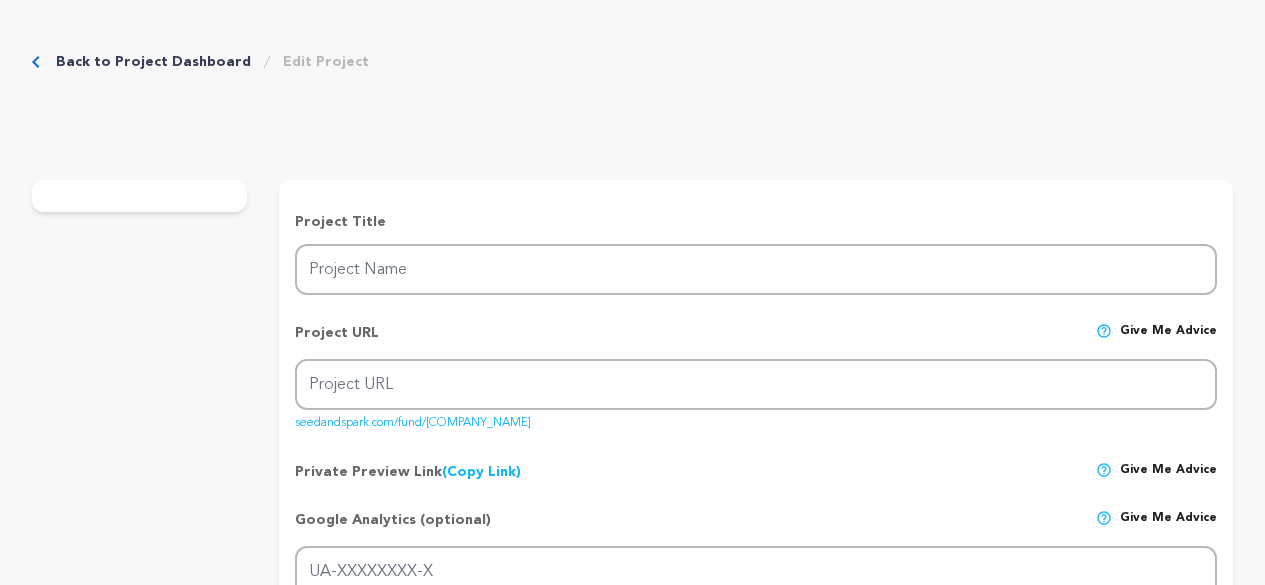scroll, scrollTop: 0, scrollLeft: 0, axis: both 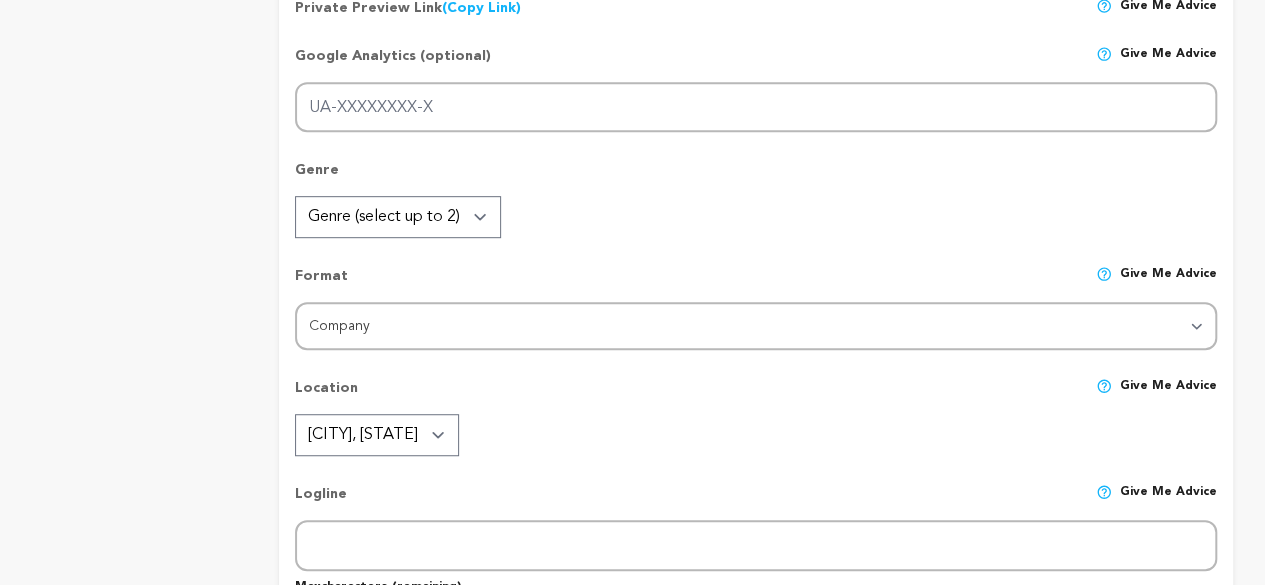 type on "[COMPANY_NAME]" 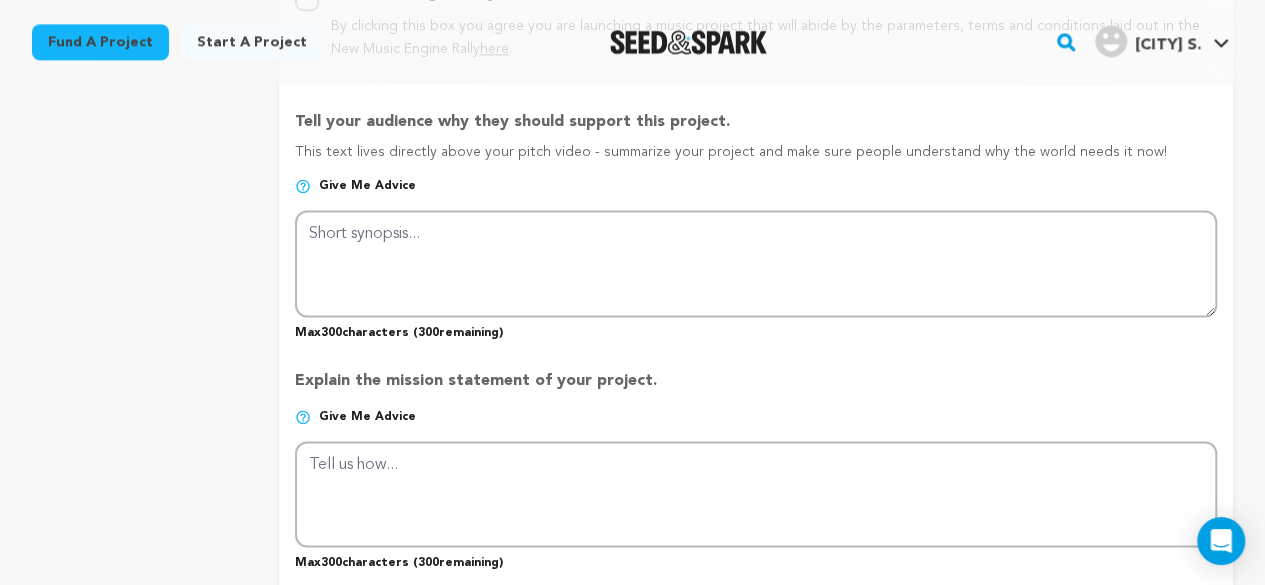 scroll, scrollTop: 1270, scrollLeft: 0, axis: vertical 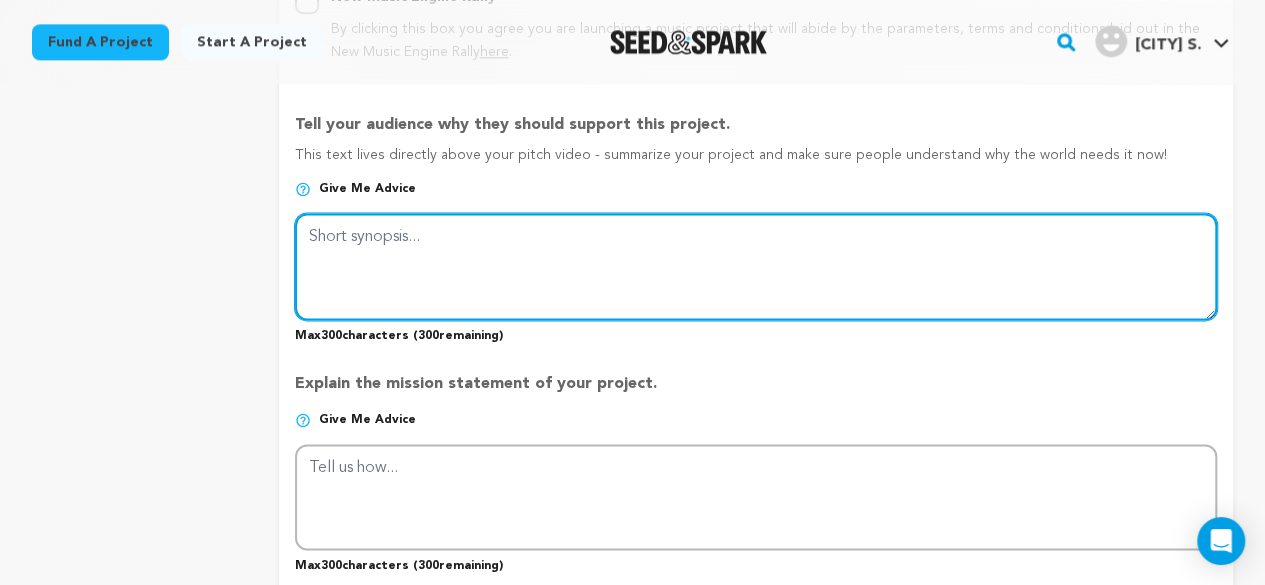 click at bounding box center [756, 266] 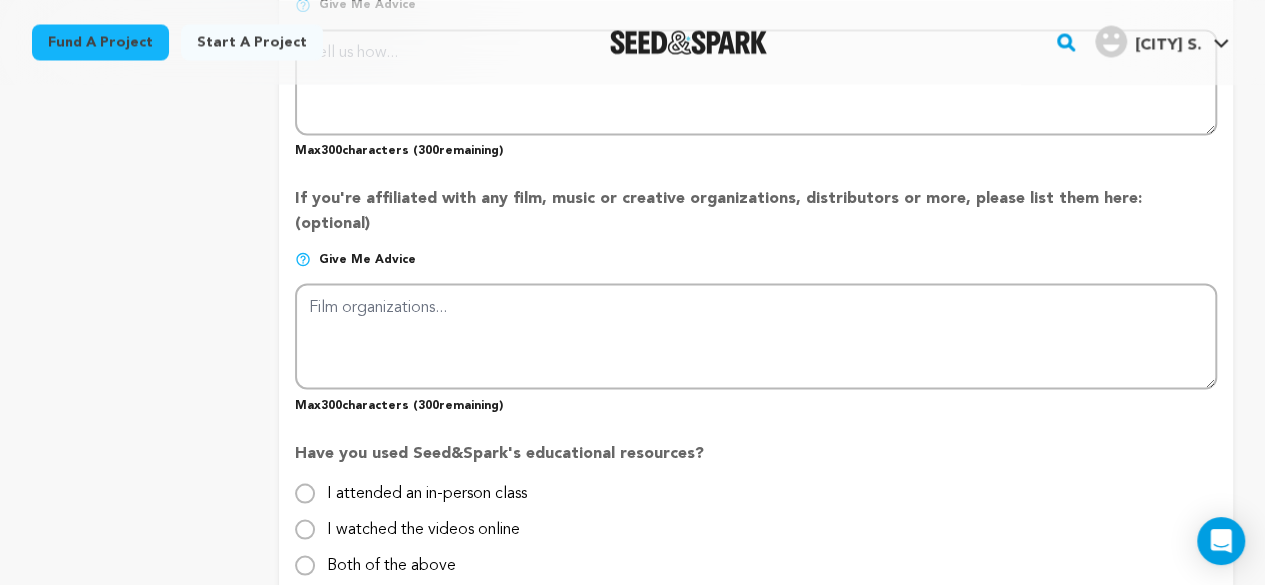 scroll, scrollTop: 1676, scrollLeft: 0, axis: vertical 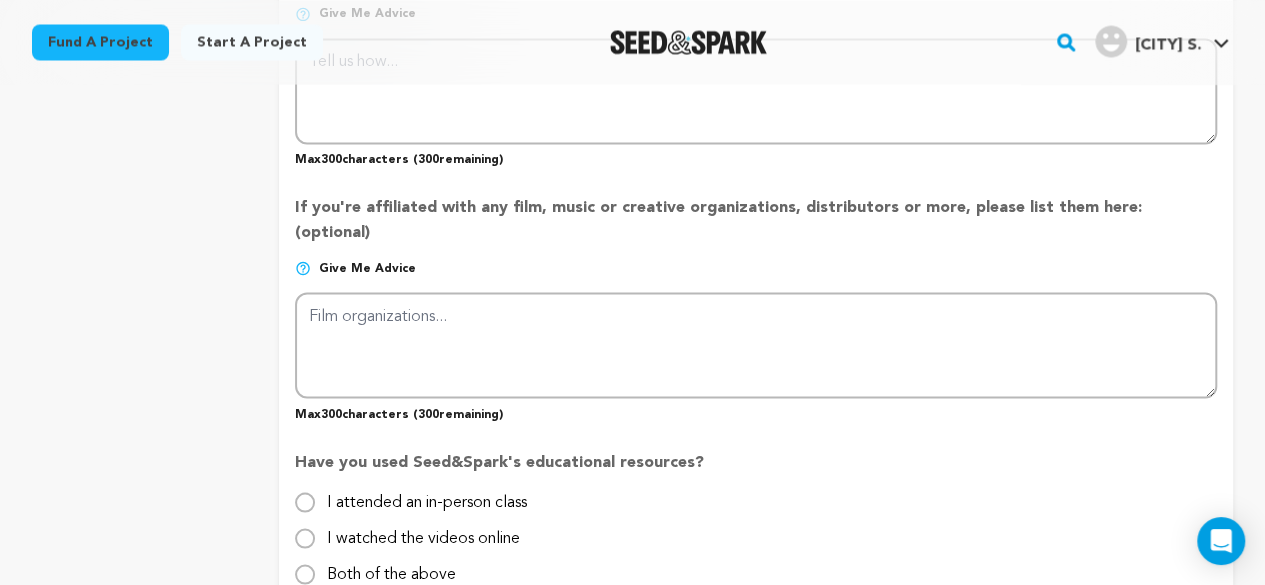 type 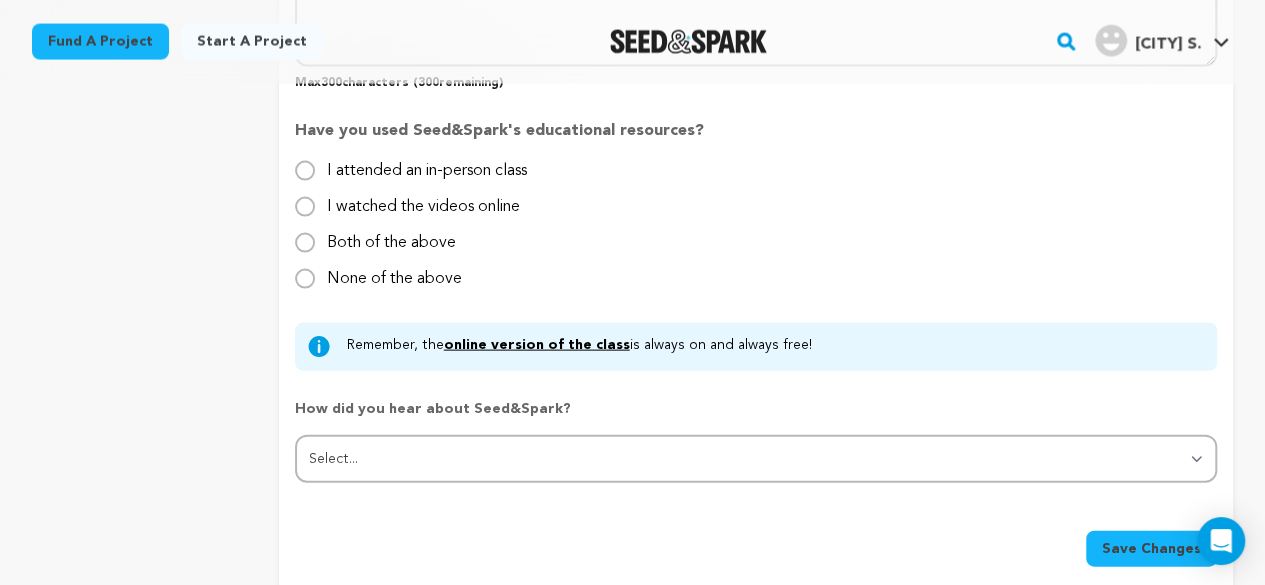 scroll, scrollTop: 2010, scrollLeft: 0, axis: vertical 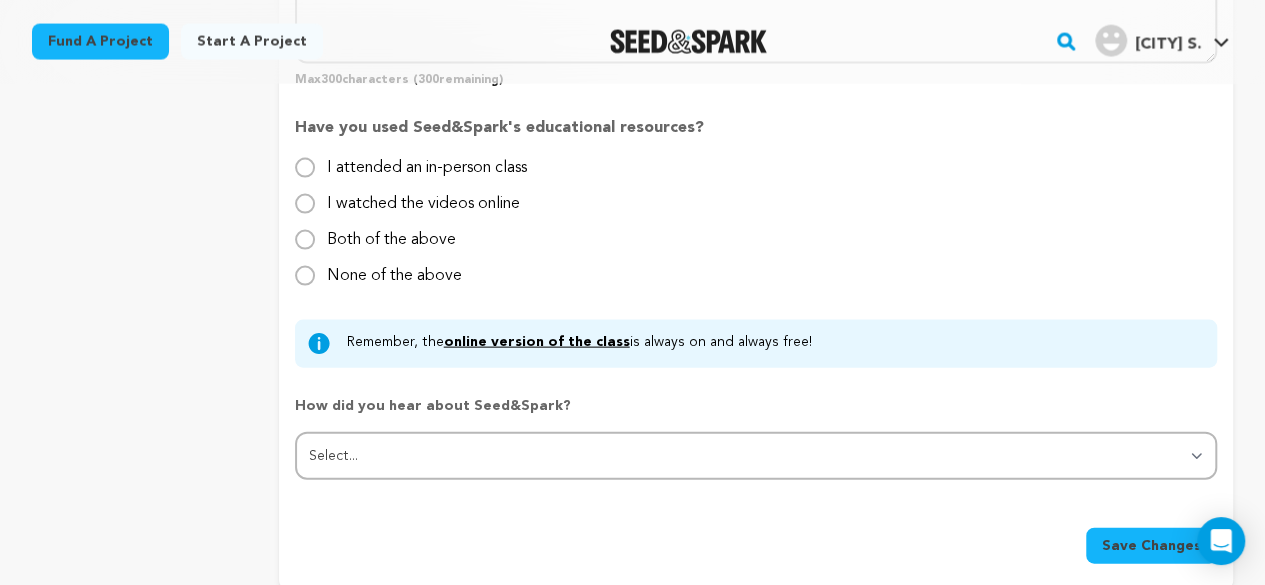 click on "Save Changes" at bounding box center (1151, 546) 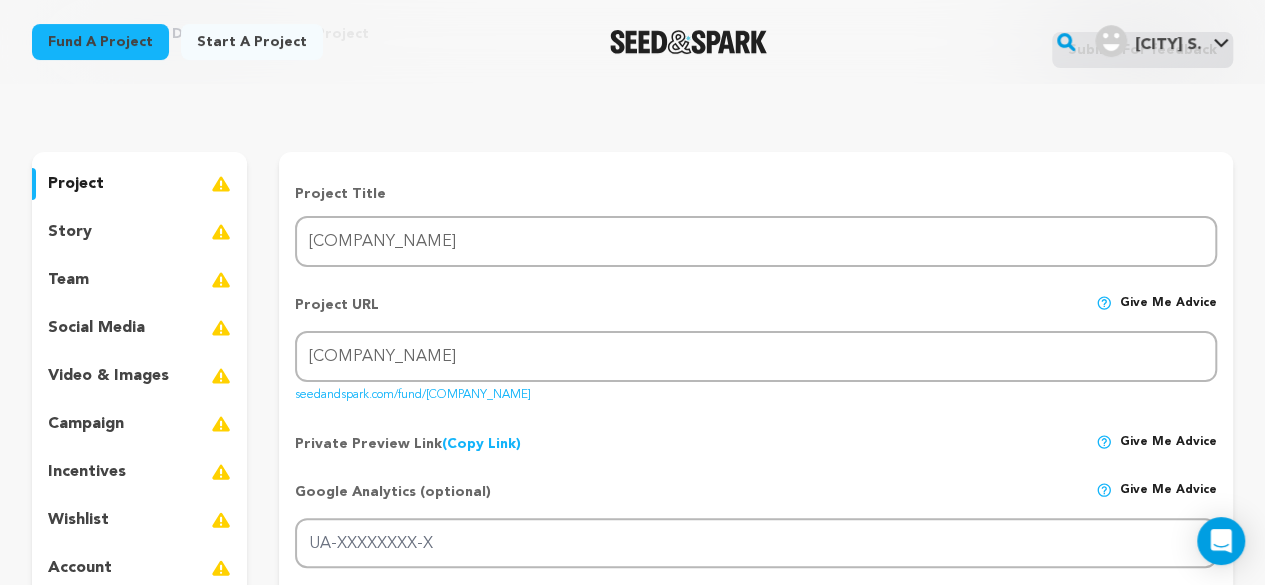 scroll, scrollTop: 111, scrollLeft: 0, axis: vertical 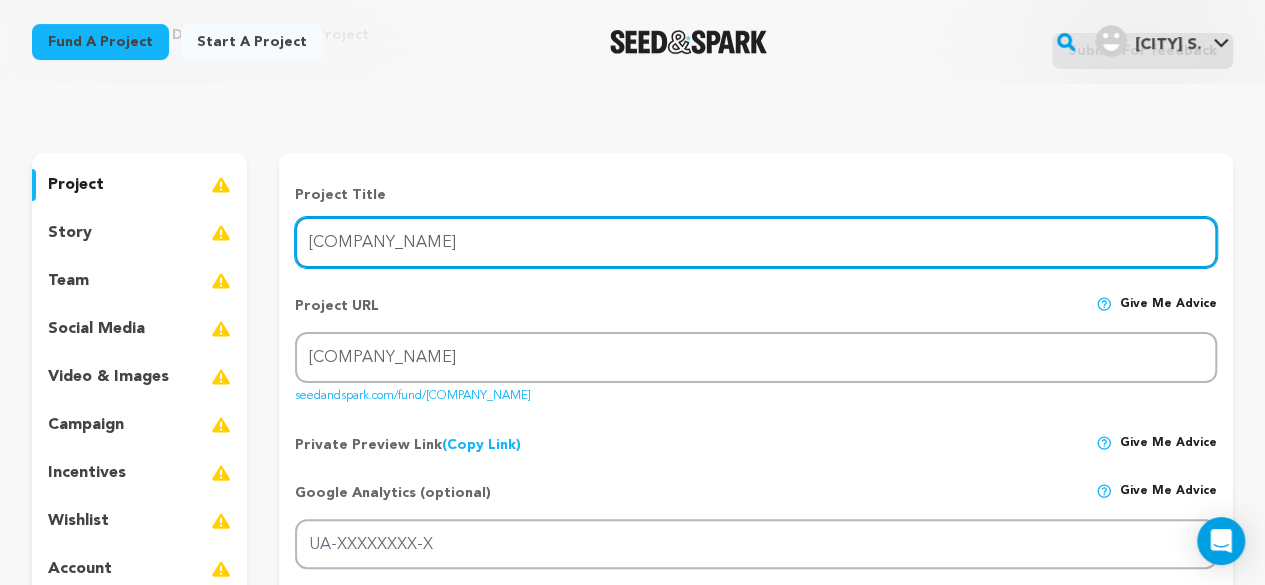 click on "[CITY] Sewer and Drain Professionals" at bounding box center (756, 242) 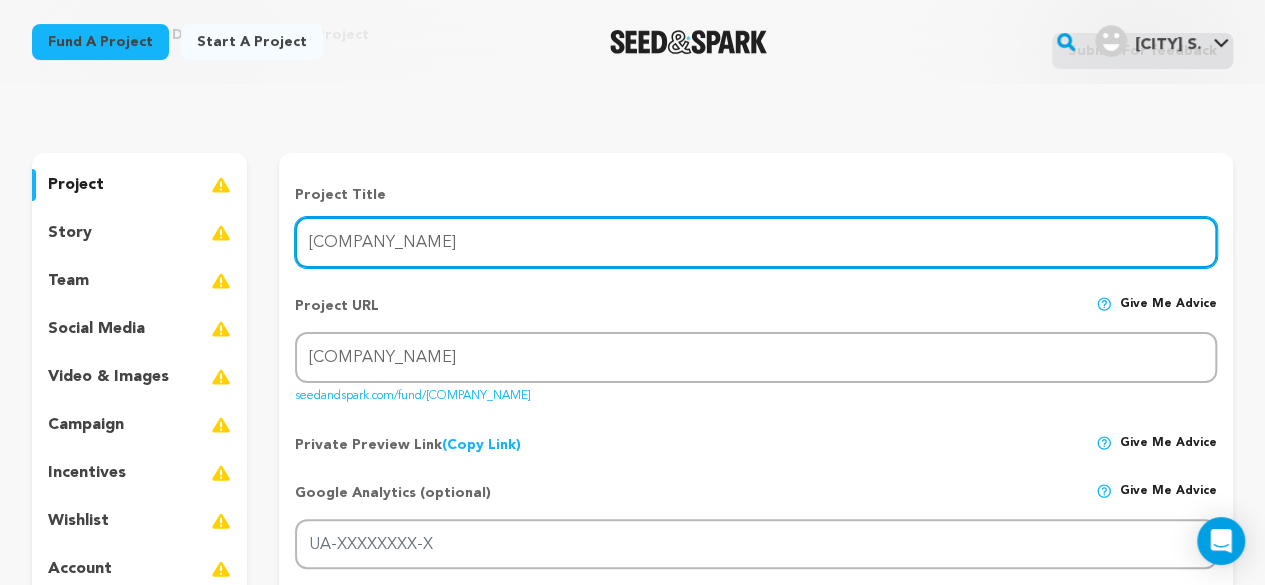 click on "[CITY] Sewer and Drain Professionals" at bounding box center (756, 242) 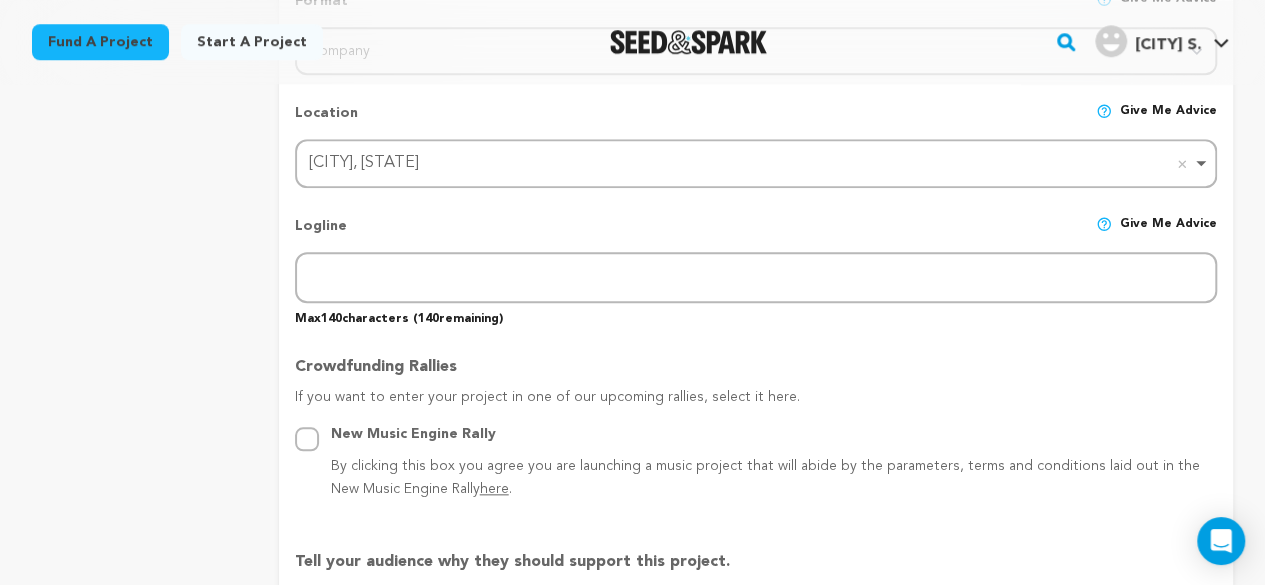 scroll, scrollTop: 834, scrollLeft: 0, axis: vertical 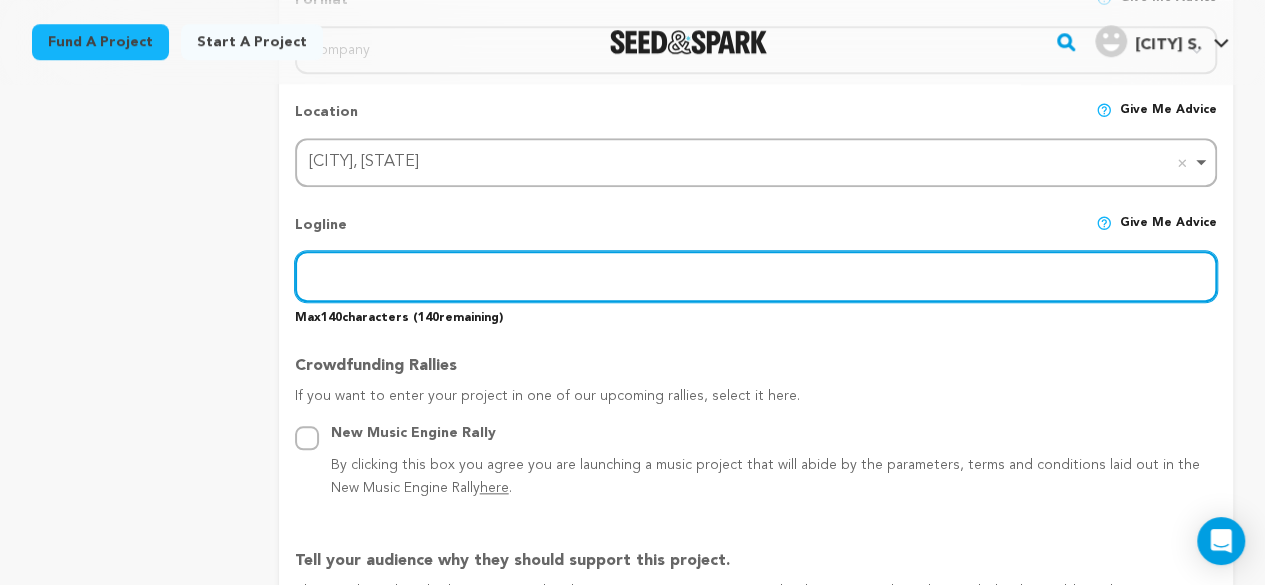 click at bounding box center [756, 276] 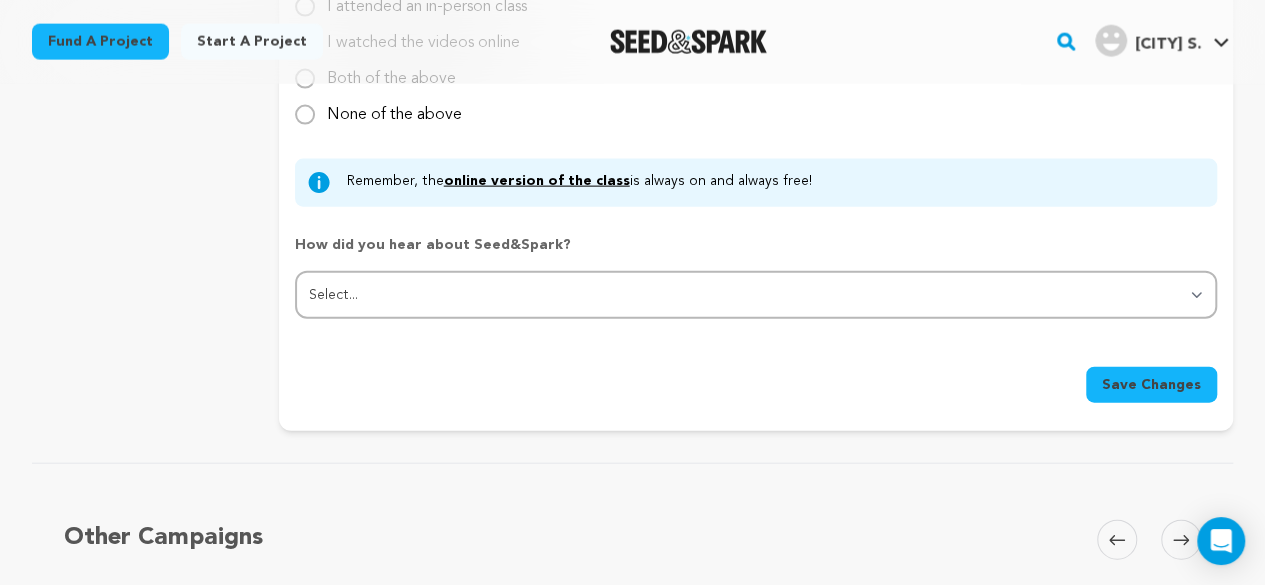 scroll, scrollTop: 2235, scrollLeft: 0, axis: vertical 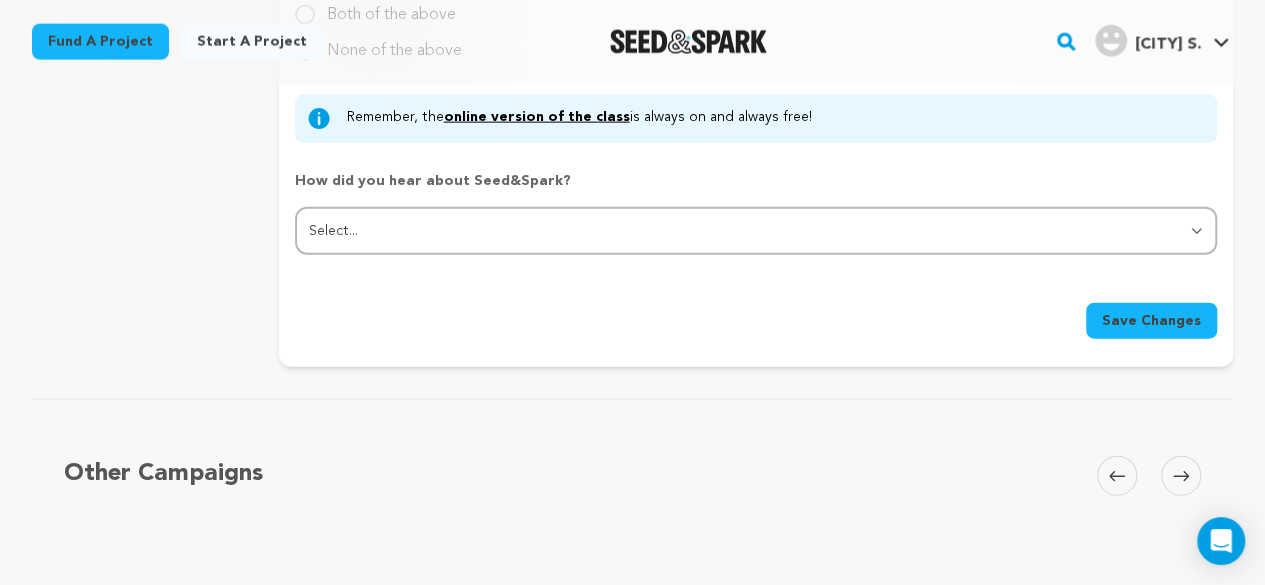 type on "[CITY] Sewer and Drain Professionals" 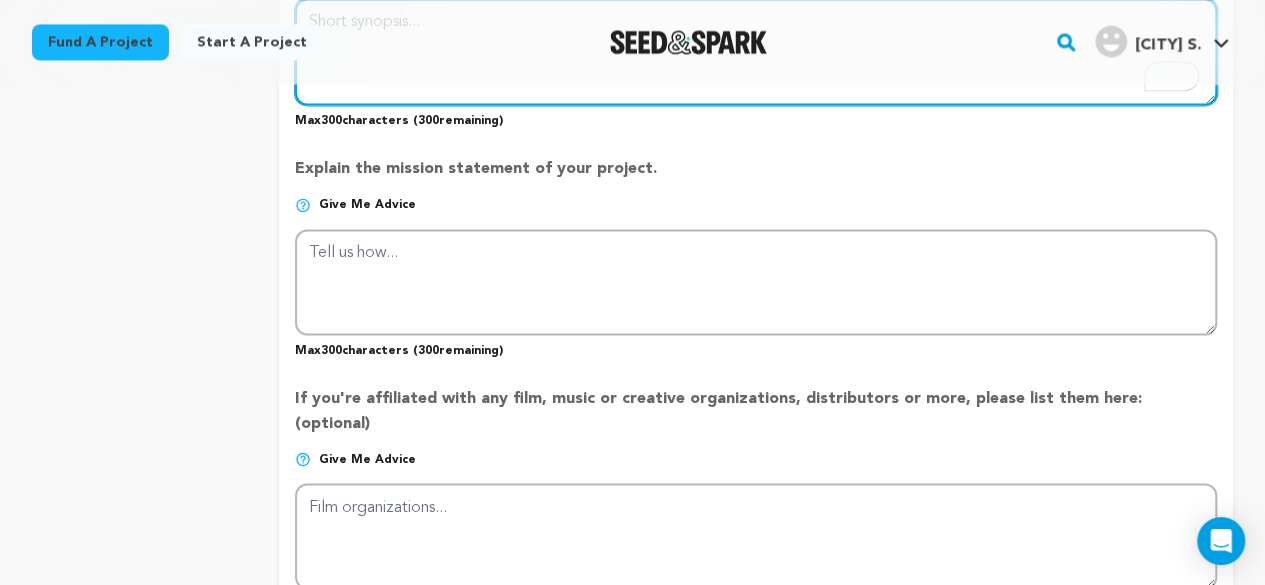 scroll, scrollTop: 1306, scrollLeft: 0, axis: vertical 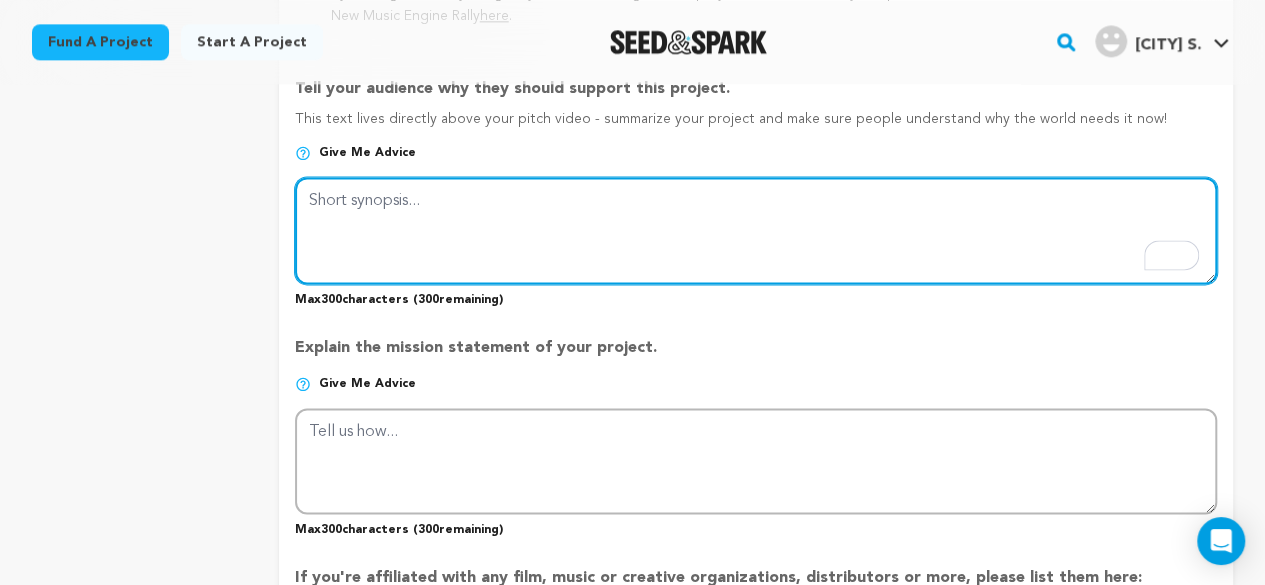 paste on "[CITY] Sewer and Drain Professionals" 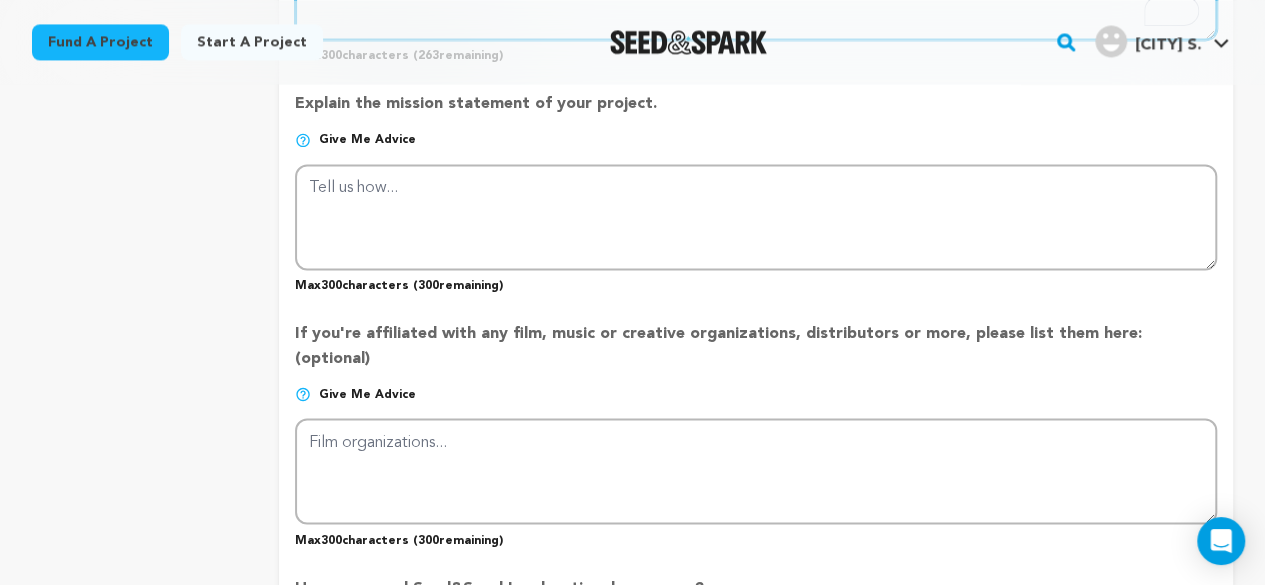 scroll, scrollTop: 1567, scrollLeft: 0, axis: vertical 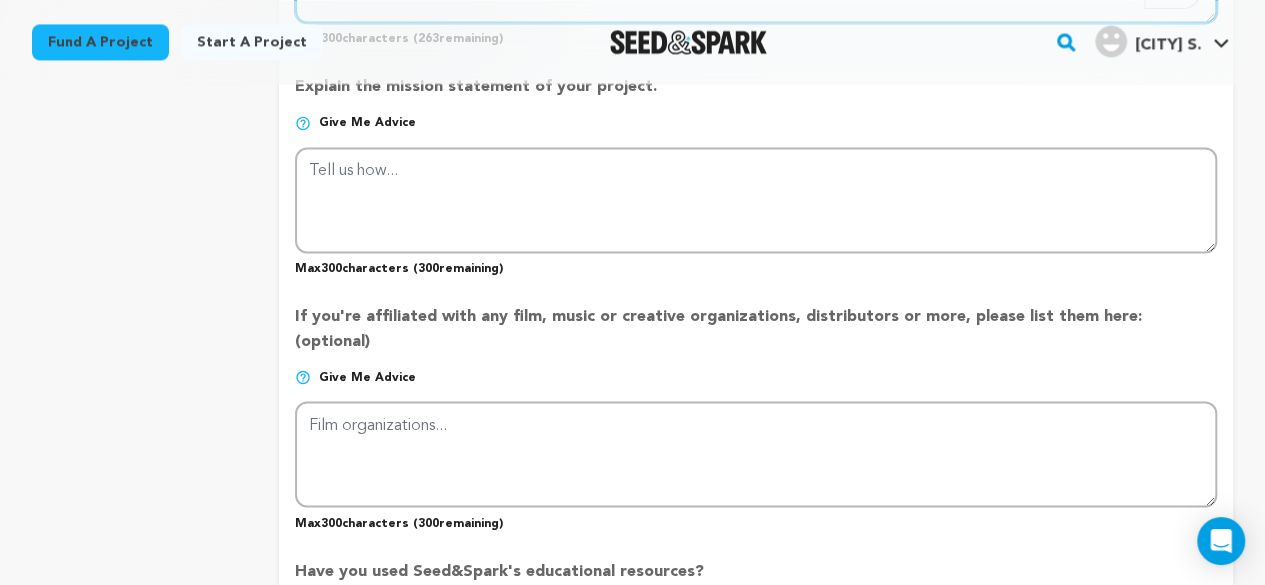 type on "[CITY] Sewer and Drain Professionals" 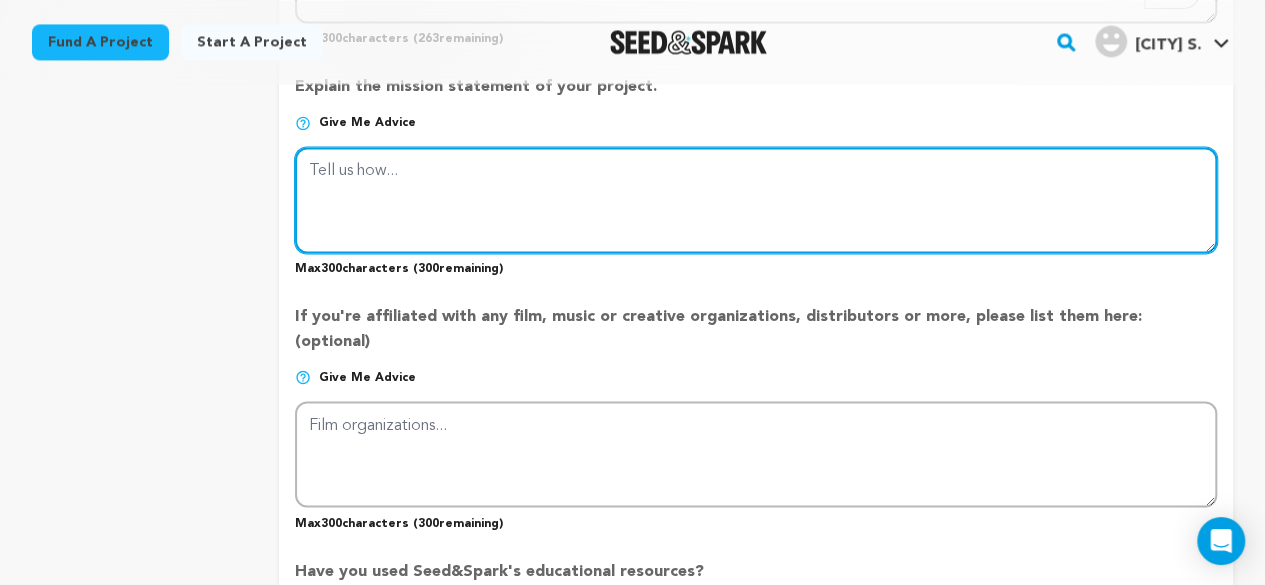 click at bounding box center (756, 200) 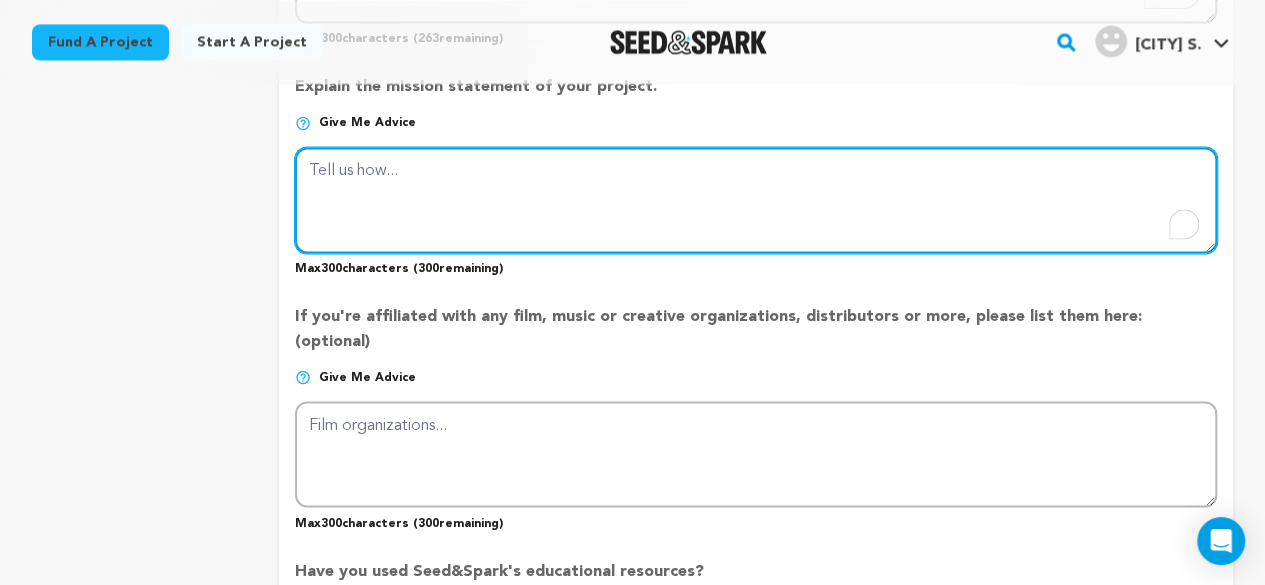 paste on "[CITY] [COMPANY]" 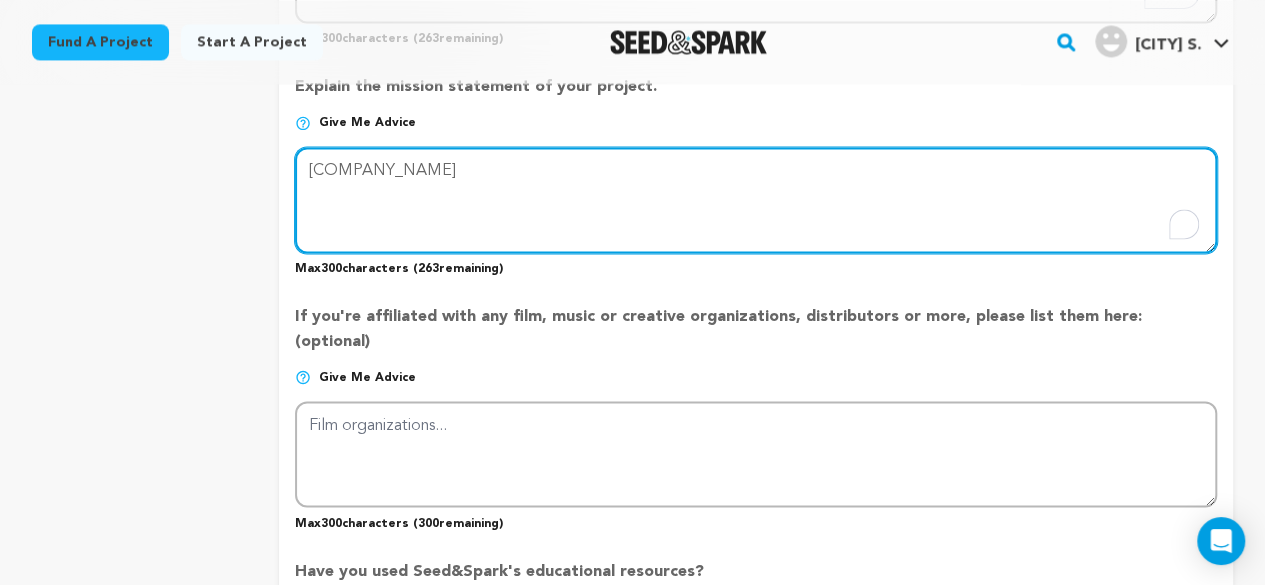 type on "[CITY] [COMPANY]" 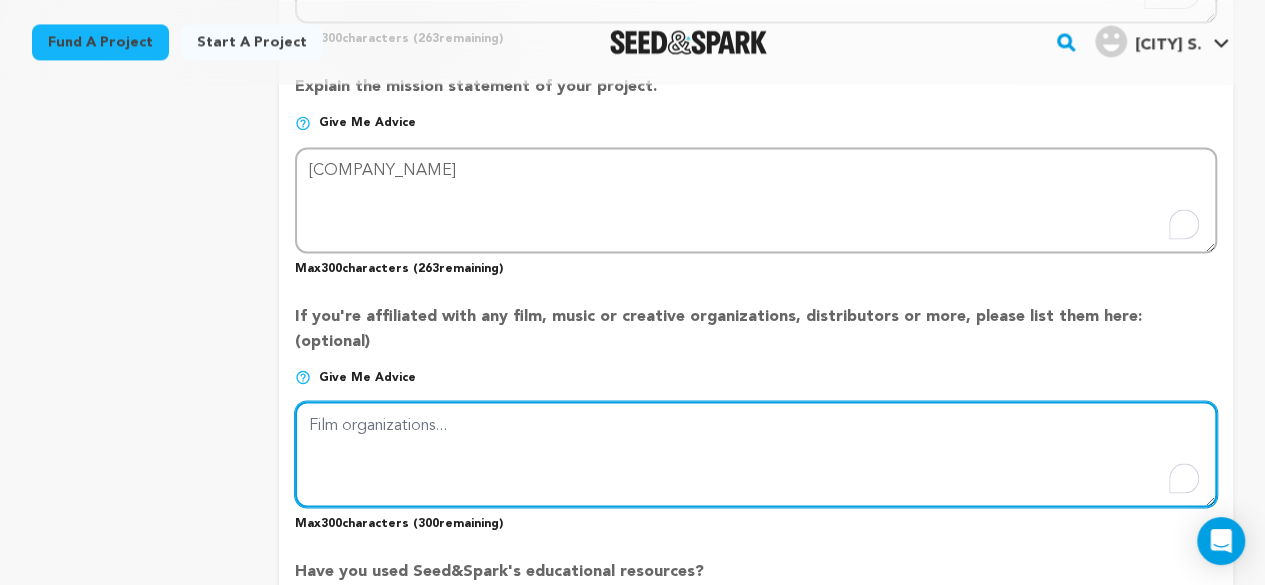 click at bounding box center [756, 454] 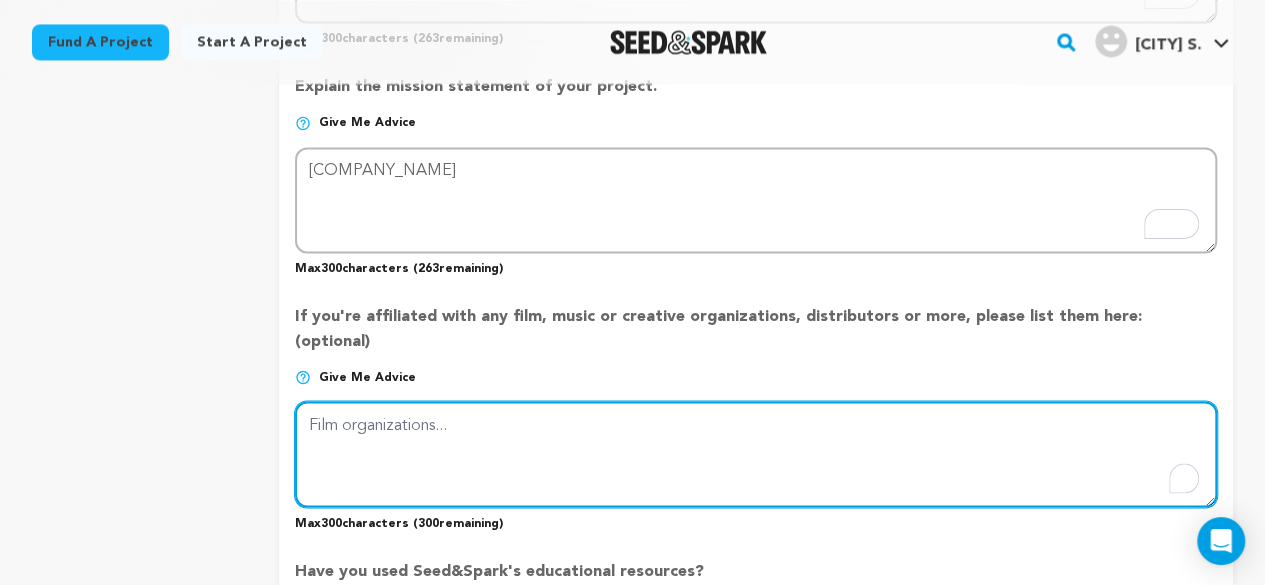 paste on "[CITY] [COMPANY]" 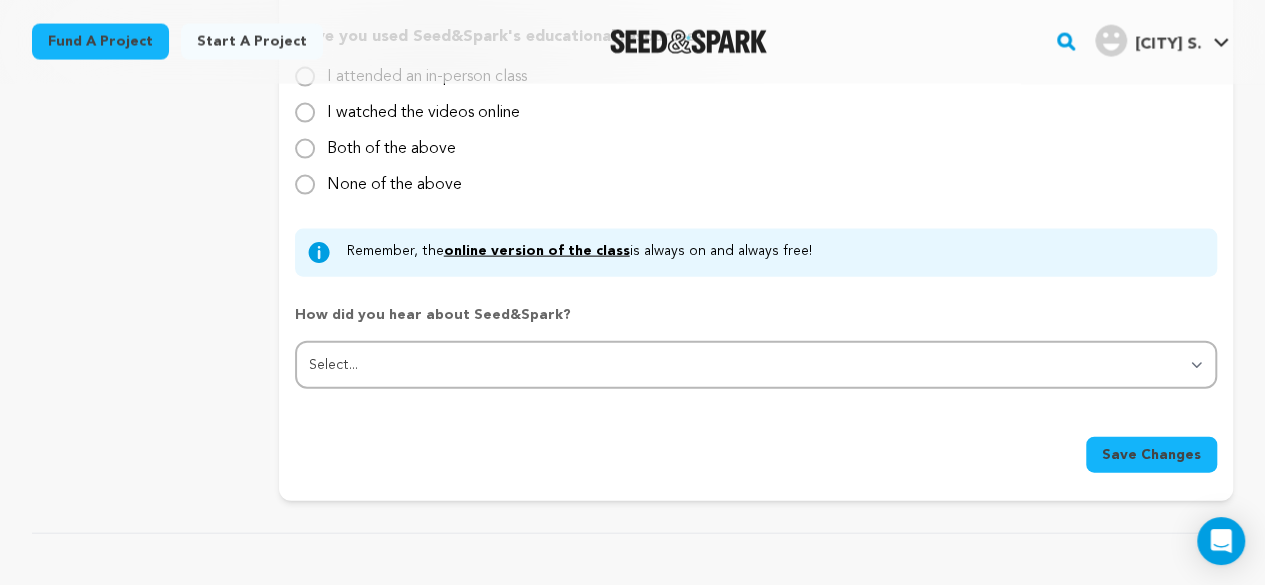 scroll, scrollTop: 2102, scrollLeft: 0, axis: vertical 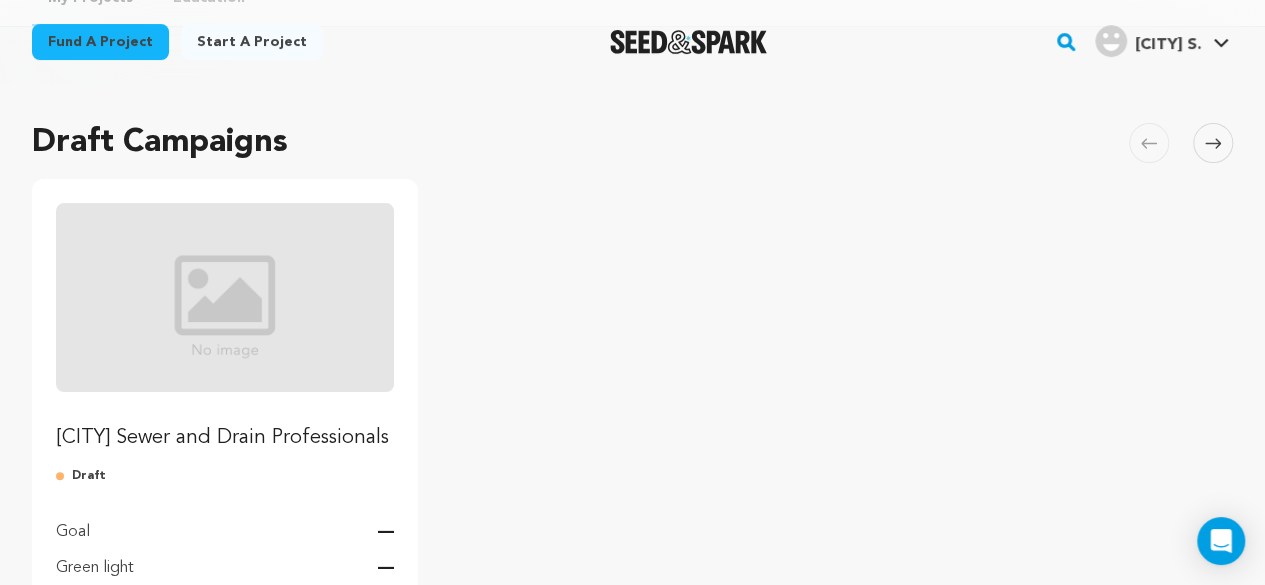 click on "[CITY] Sewer and Drain Professionals" at bounding box center (225, 438) 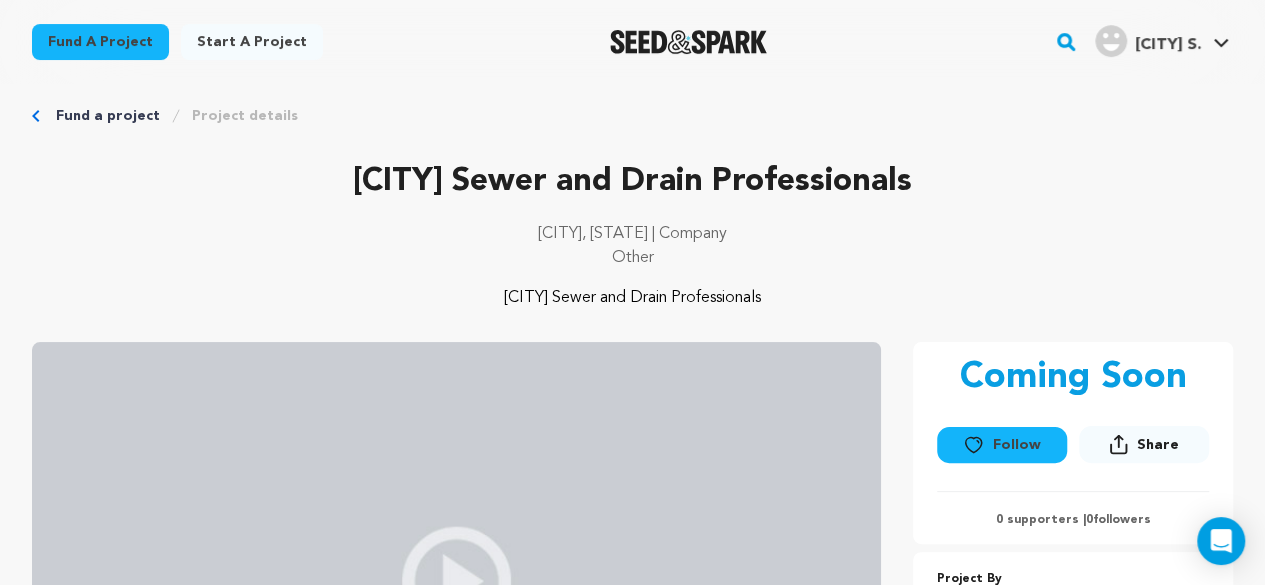 scroll, scrollTop: 0, scrollLeft: 0, axis: both 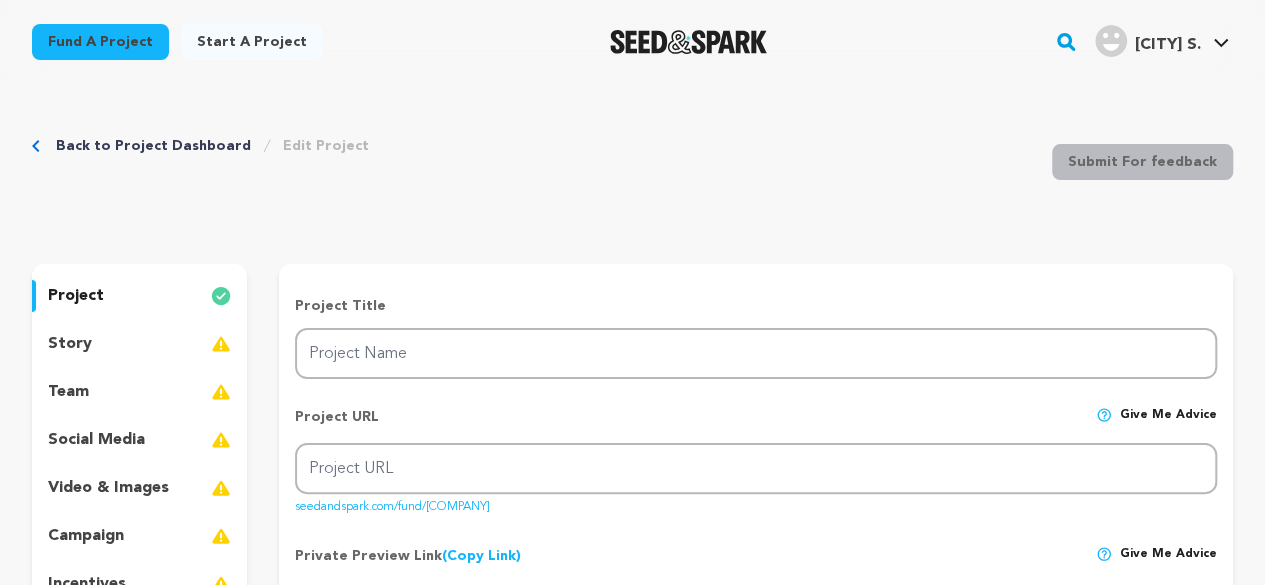 type on "[CITY] Sewer and Drain Professionals" 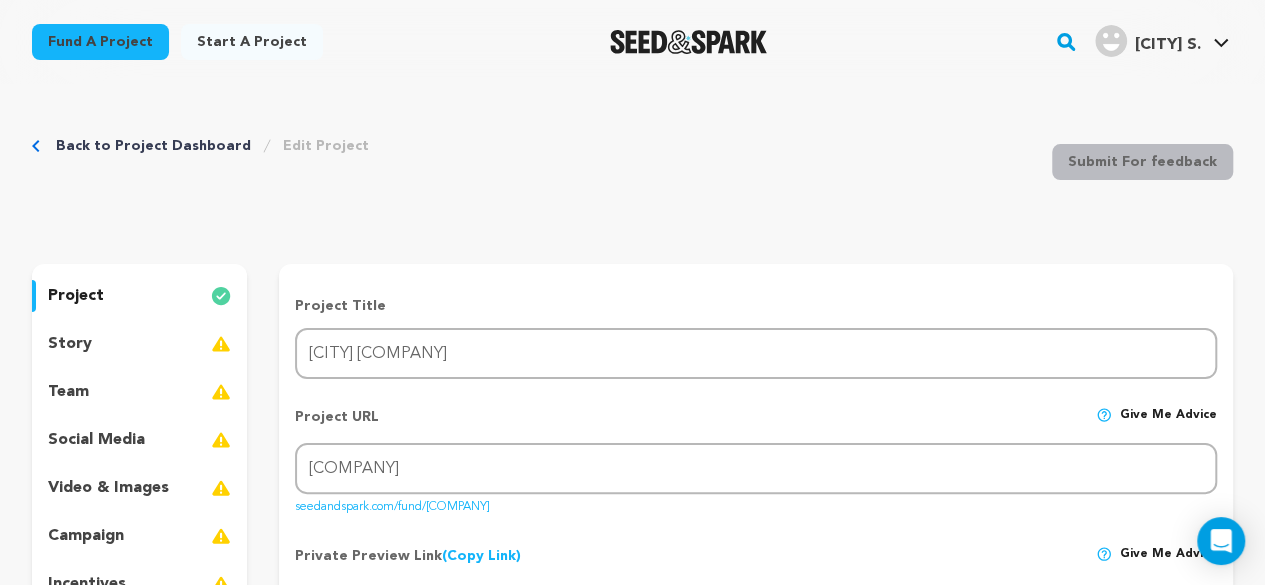 click on "story" at bounding box center [70, 344] 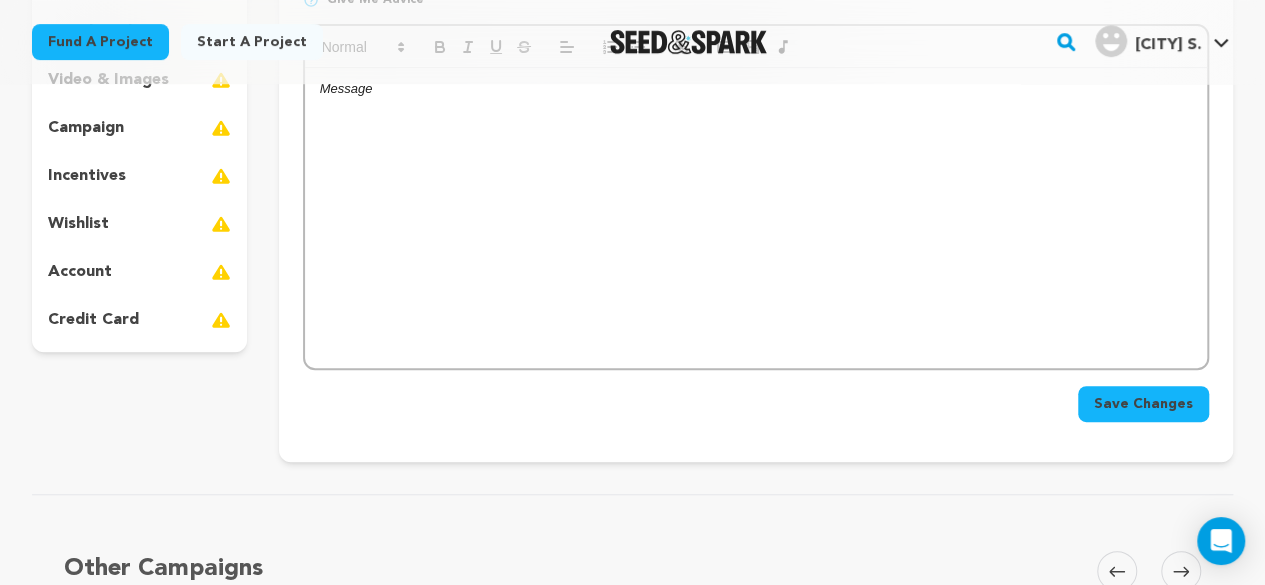 scroll, scrollTop: 416, scrollLeft: 0, axis: vertical 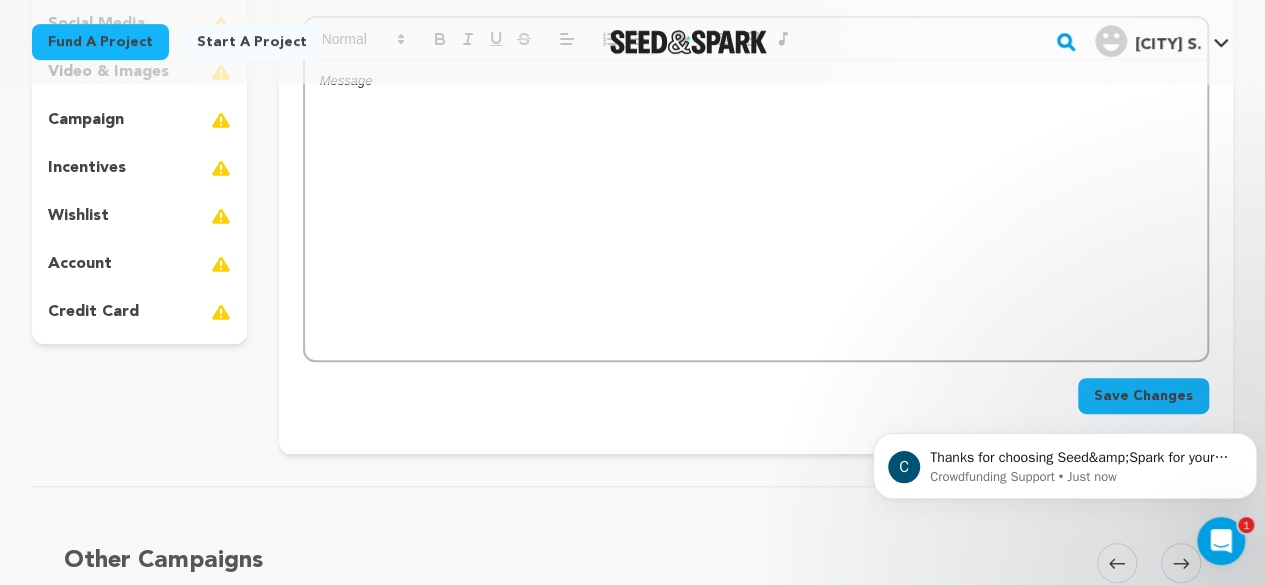 click at bounding box center (756, 210) 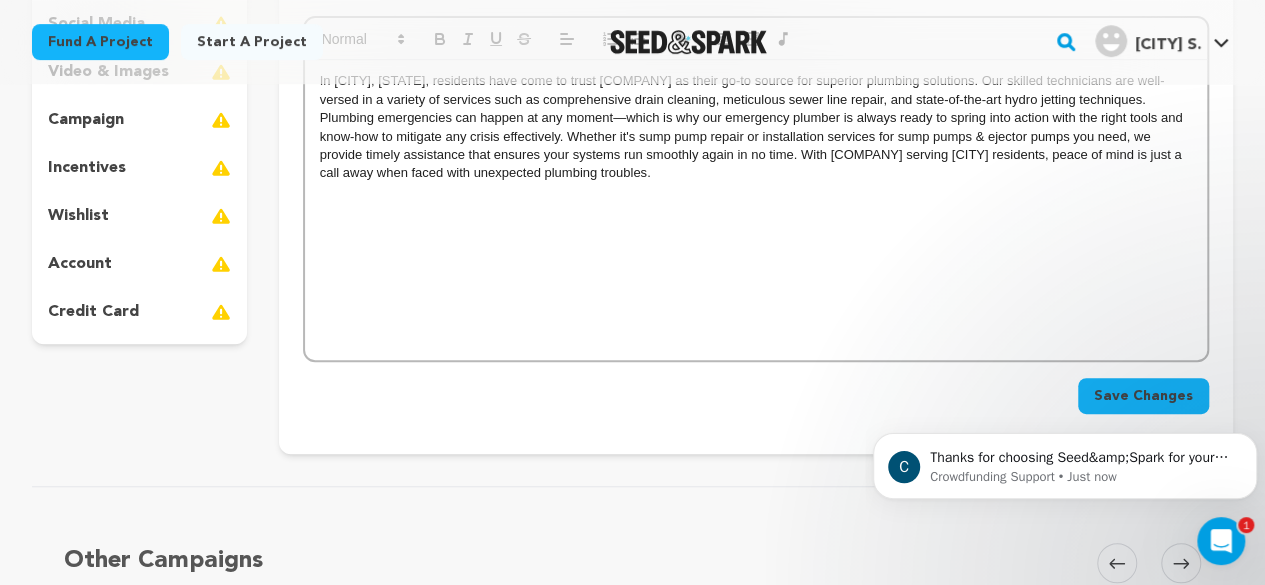 scroll, scrollTop: 0, scrollLeft: 0, axis: both 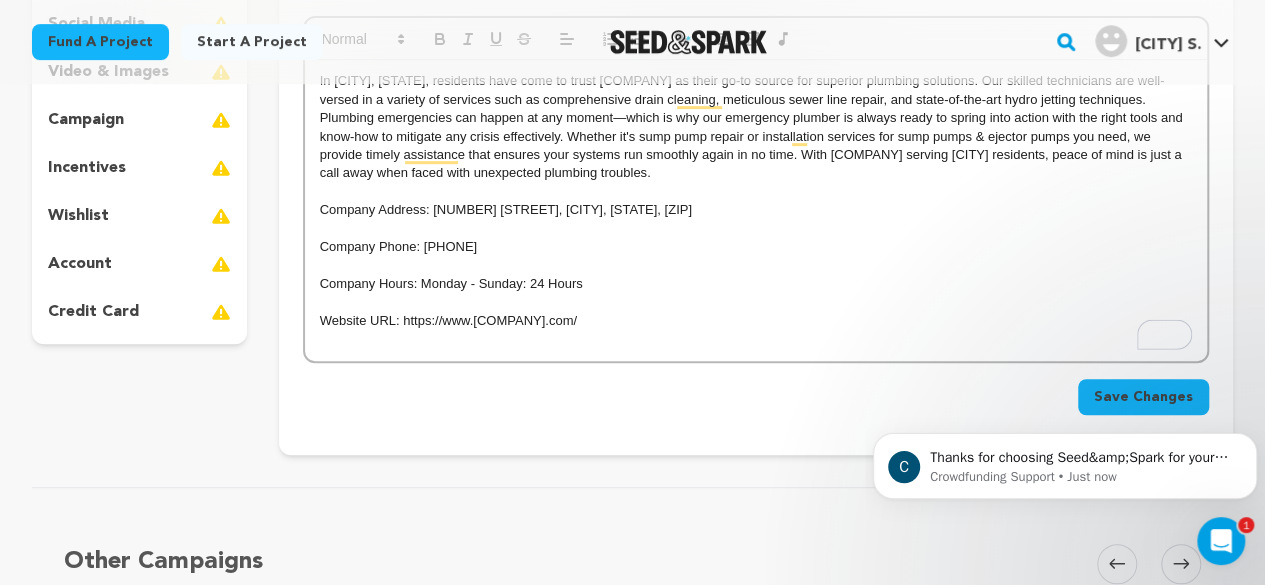 click on "C Thanks for choosing Seed&amp;Spark for your project! If you have any questions as you go, just let us know.  A gentle reminder Seed&amp;Spark is a small (and mighty!) team of lovely humans. As of May 2, 2022, Seed&amp;Spark transitioned to a 4 Day Work Week, working Monday through Thursday, with Fridays off. Crowdfunding Support • Just now" at bounding box center (1065, 461) 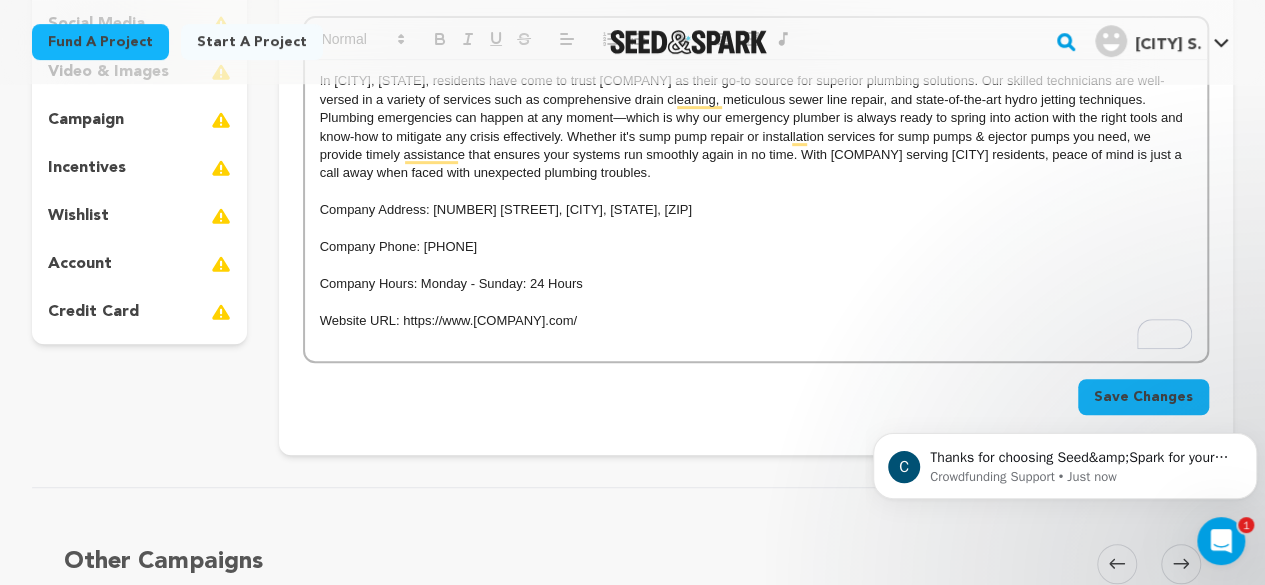 click on "C Thanks for choosing Seed&amp;Spark for your project! If you have any questions as you go, just let us know.  A gentle reminder Seed&amp;Spark is a small (and mighty!) team of lovely humans. As of May 2, 2022, Seed&amp;Spark transitioned to a 4 Day Work Week, working Monday through Thursday, with Fridays off. Crowdfunding Support • Just now" 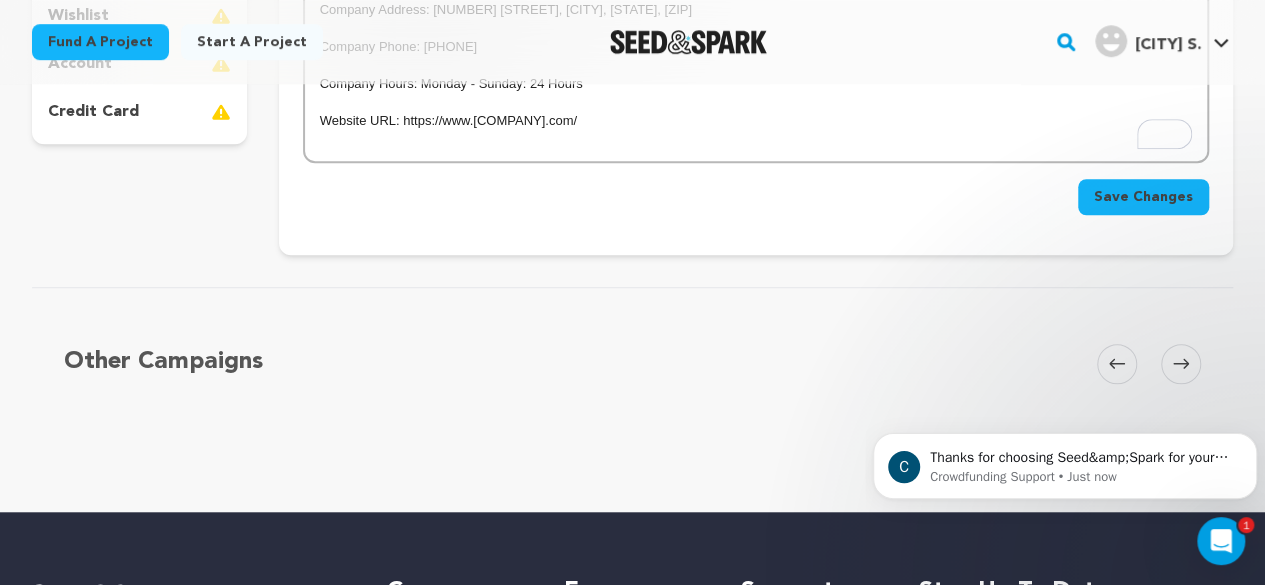 scroll, scrollTop: 617, scrollLeft: 0, axis: vertical 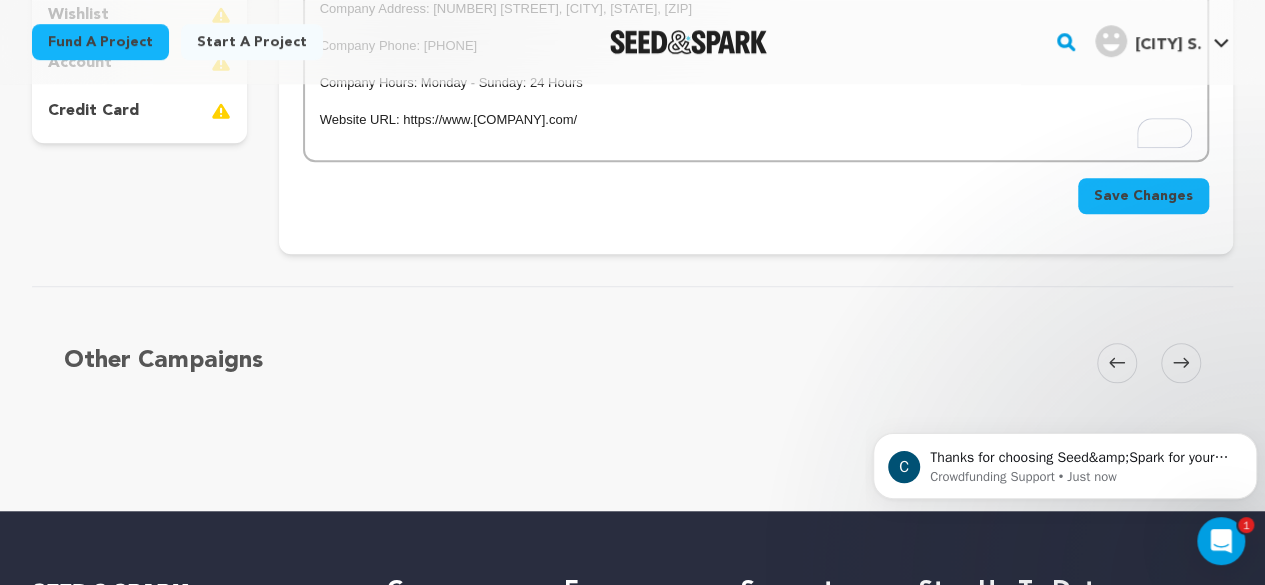 click on "Save Changes" at bounding box center (1143, 196) 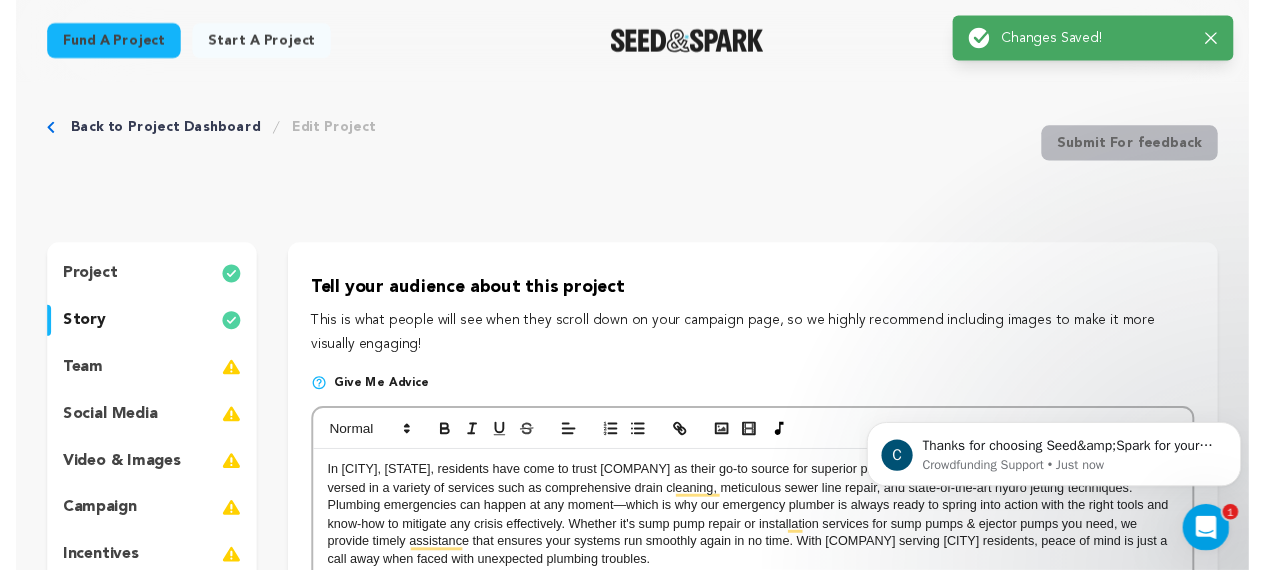 scroll, scrollTop: 0, scrollLeft: 0, axis: both 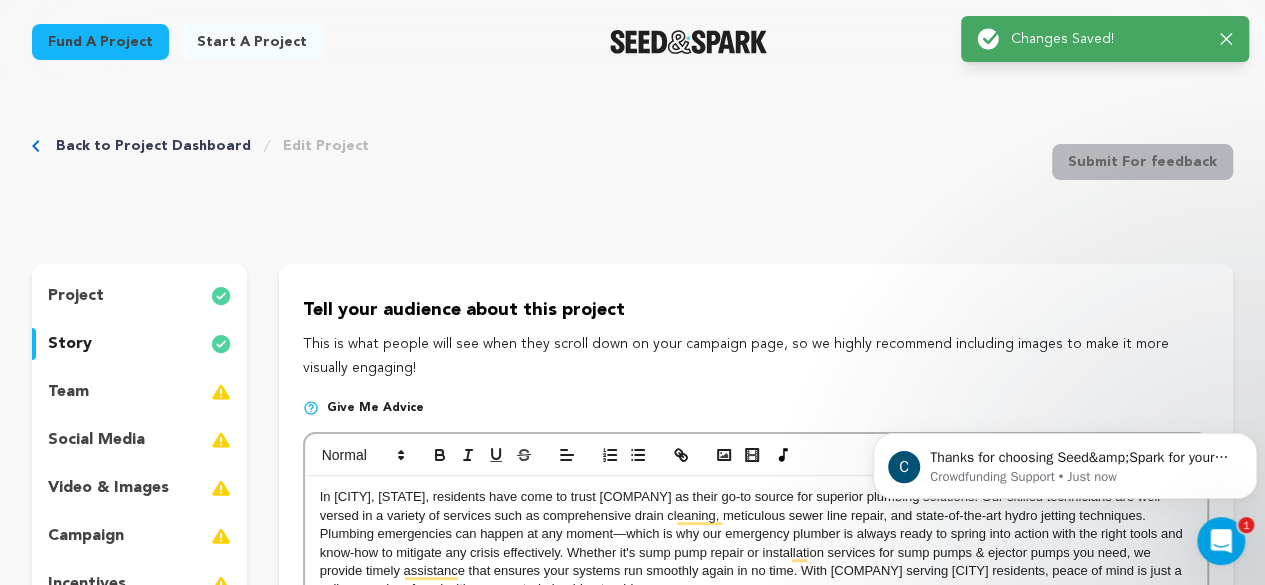 click 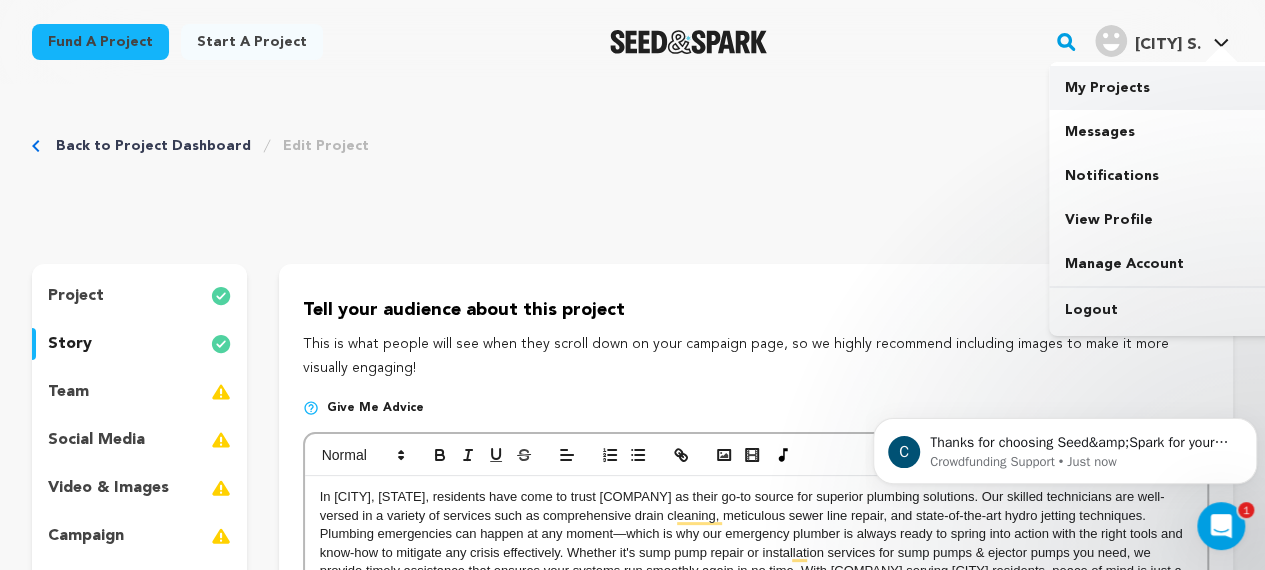 click on "My Projects" at bounding box center [1161, 88] 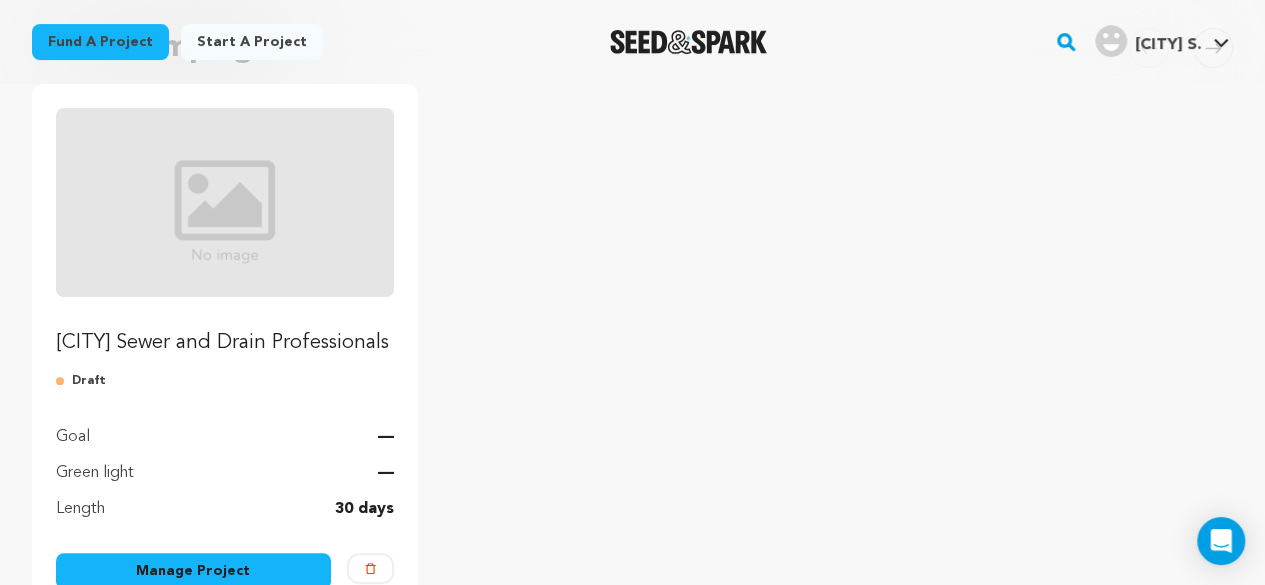scroll, scrollTop: 258, scrollLeft: 0, axis: vertical 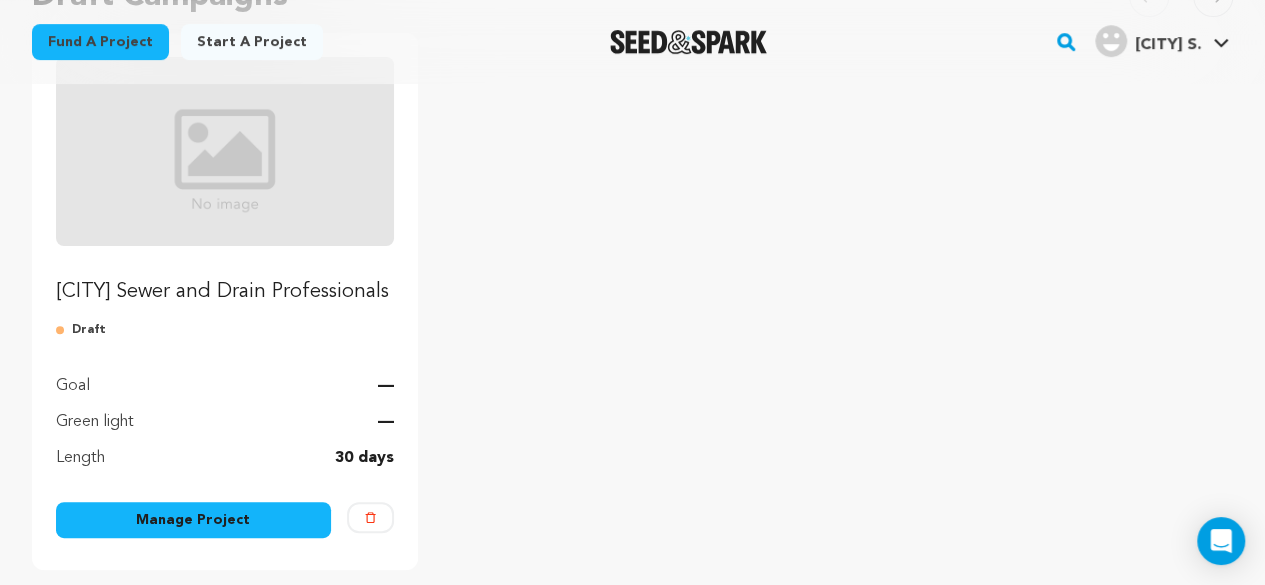 click on "Chicago Sewer and Drain Professionals" at bounding box center [225, 292] 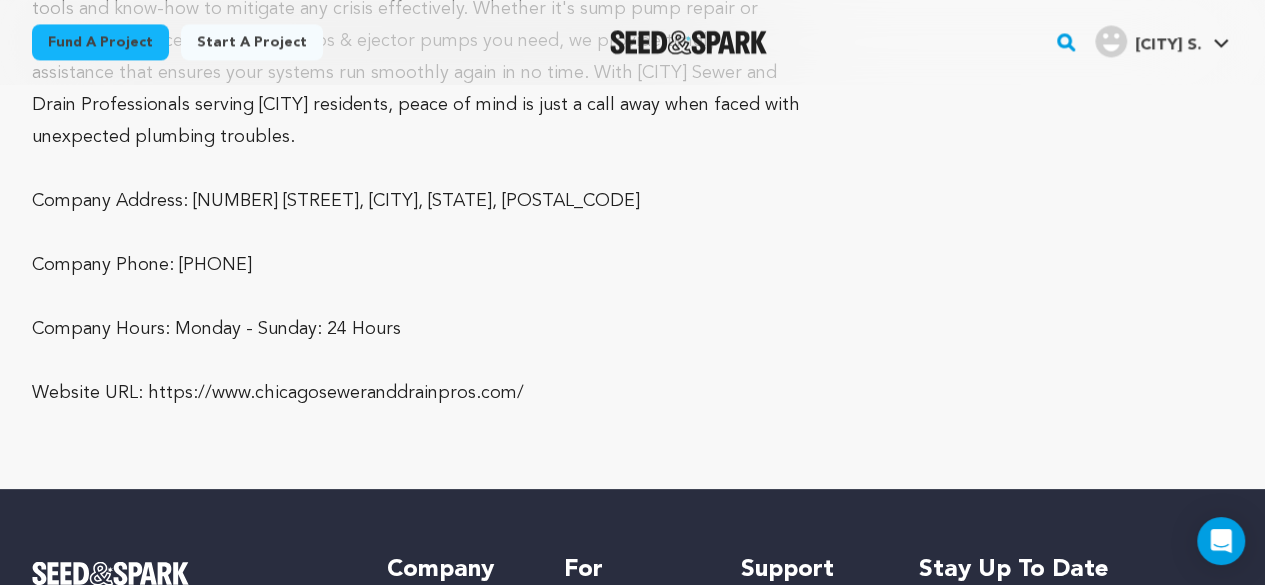 scroll, scrollTop: 1455, scrollLeft: 0, axis: vertical 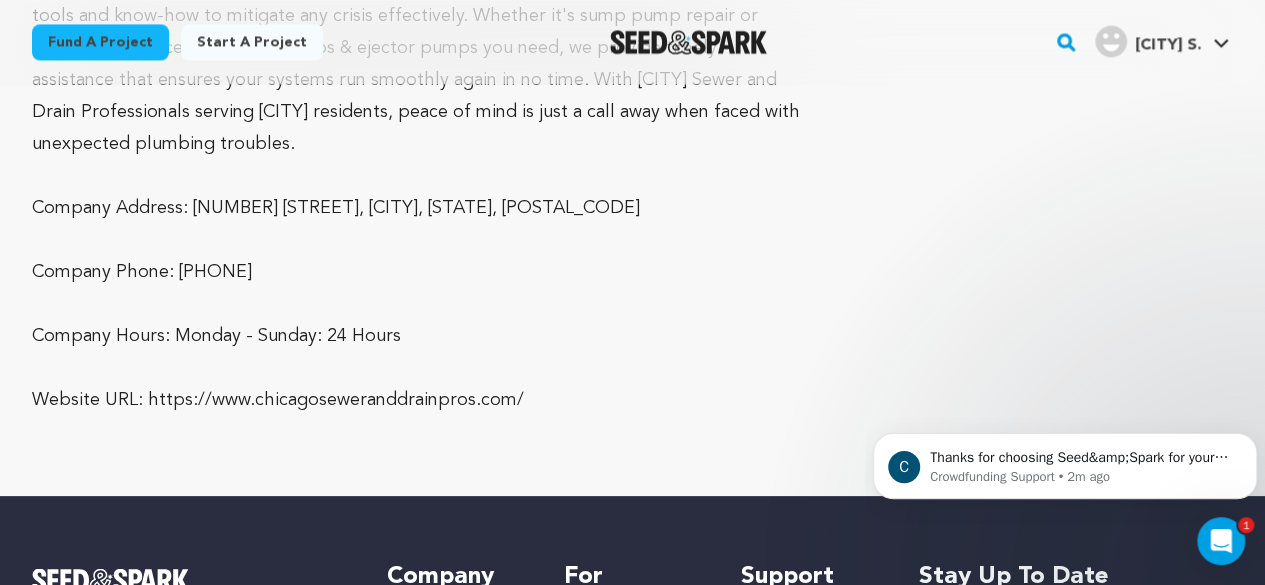 click on "Mission Statement
Chicago Sewer and Drain Professionals
The Story
Company Address: [NUMBER] [STREET], [CITY], [STATE] Company Phone: [PHONE] Company Hours: Monday - Sunday: 24 Hours Website URL: https://www.chicagoseweranddrainpros.com/
Incentives" at bounding box center (632, 48) 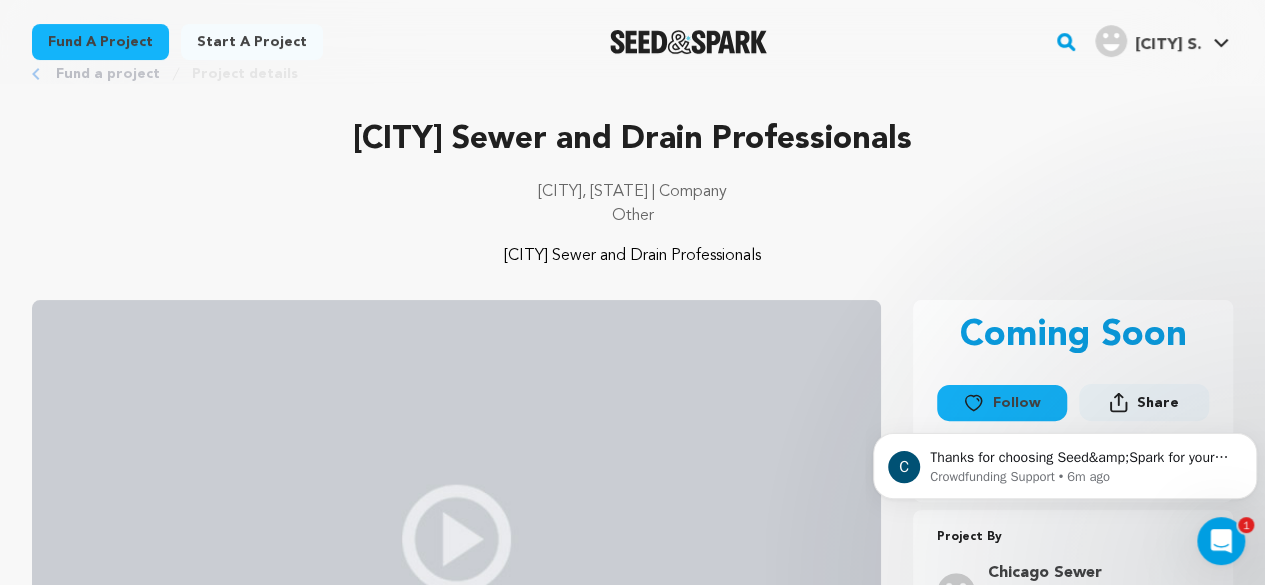 scroll, scrollTop: 62, scrollLeft: 0, axis: vertical 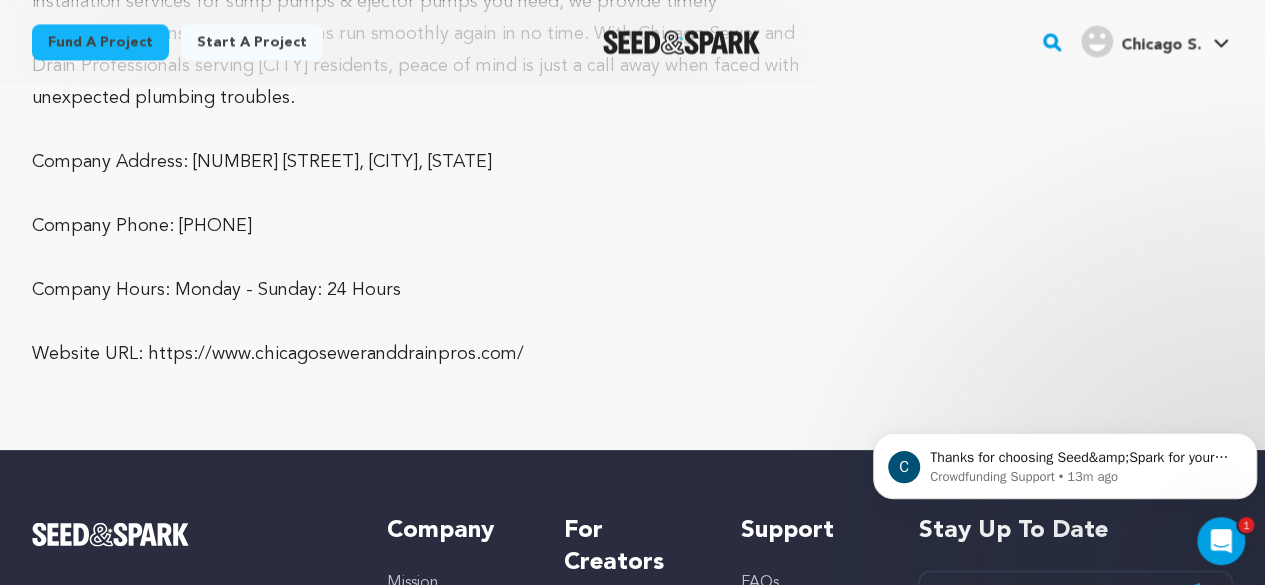 click on "Fund a project
Project details
Chicago Sewer and Drain Professionals
[CITY], [STATE] |                                 Company
Other
Chicago Sewer and Drain Professionals" at bounding box center (632, -484) 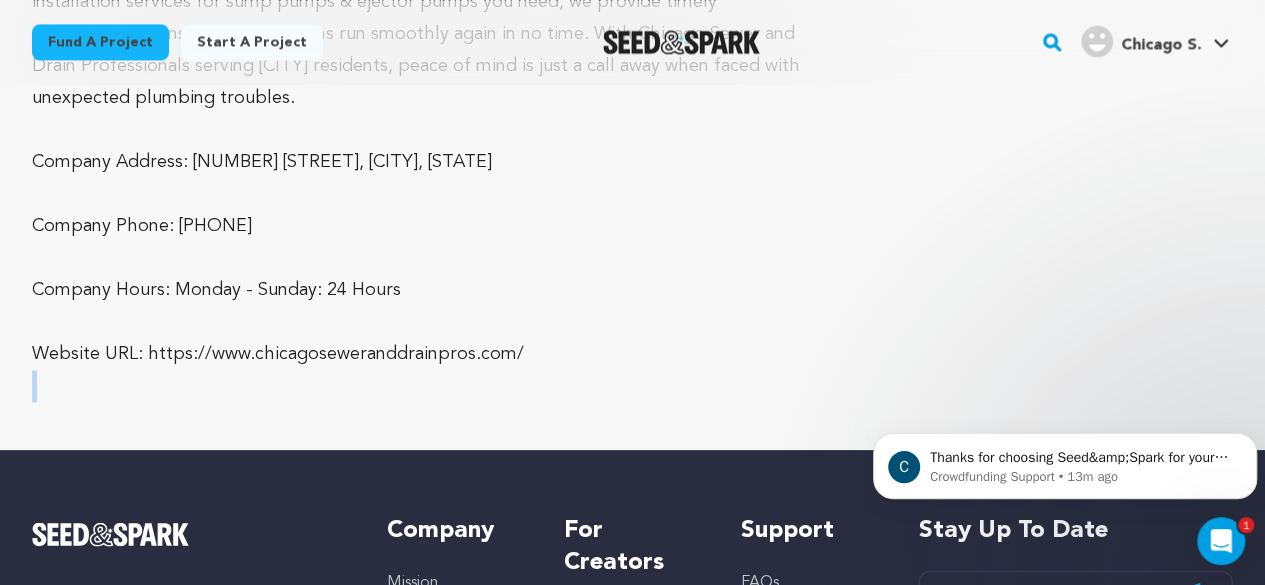 click on "Fund a project
Project details
Chicago Sewer and Drain Professionals
[CITY], [STATE] |                                 Company
Other
Chicago Sewer and Drain Professionals" at bounding box center [632, -484] 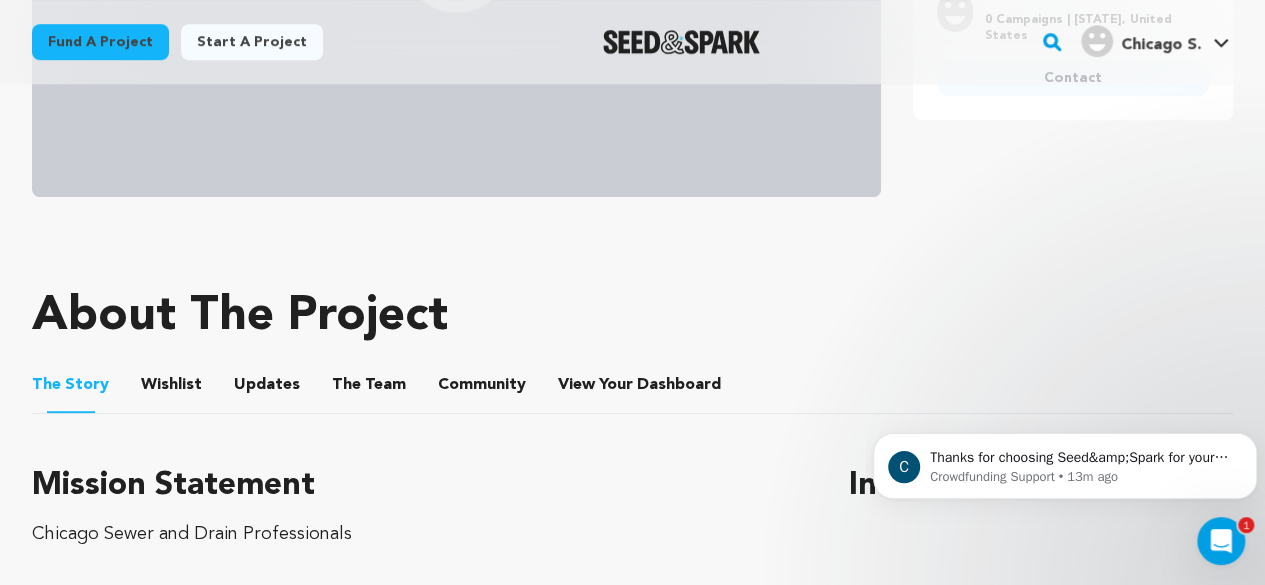 scroll, scrollTop: 640, scrollLeft: 0, axis: vertical 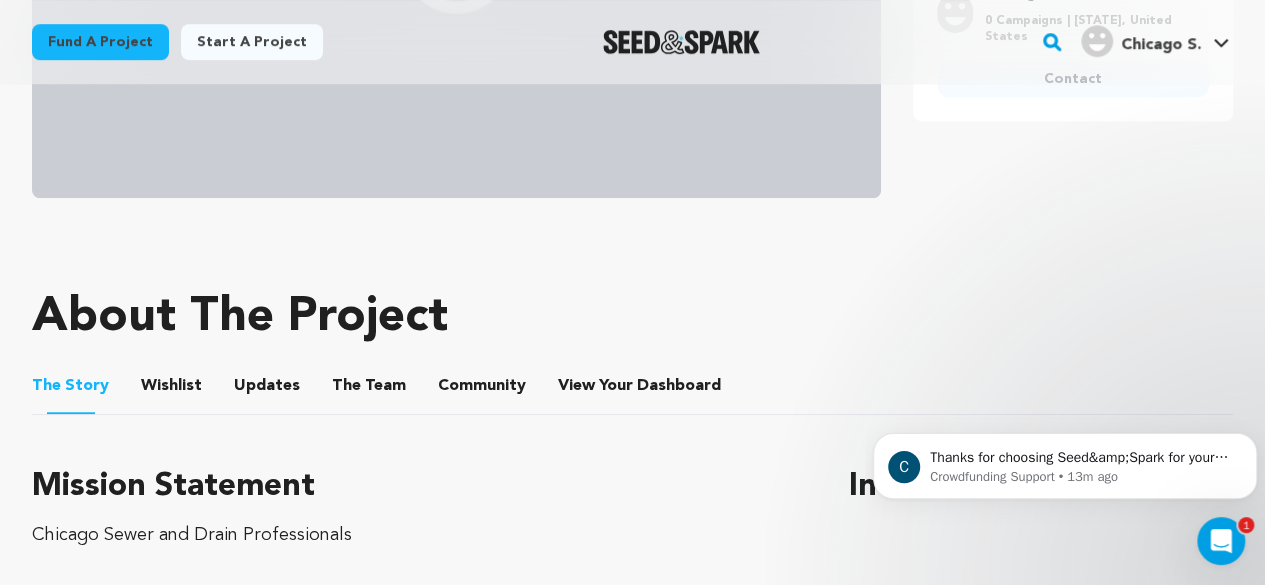 click on "Mission Statement
Chicago Sewer and Drain Professionals
The Story
Company Address: [NUMBER] [STREET], [CITY], [STATE] Company Phone: [PHONE] Company Hours: Monday - Sunday: 24 Hours Website URL: https://www.chicagoseweranddrainpros.com/
Incentives" at bounding box center (632, 863) 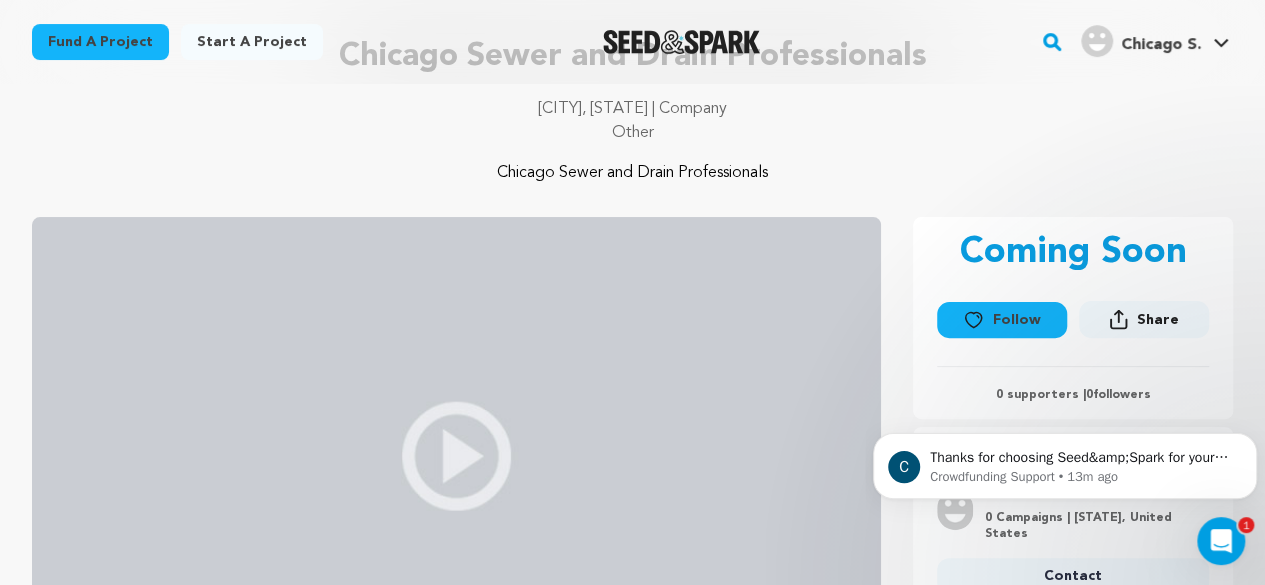 scroll, scrollTop: 0, scrollLeft: 0, axis: both 